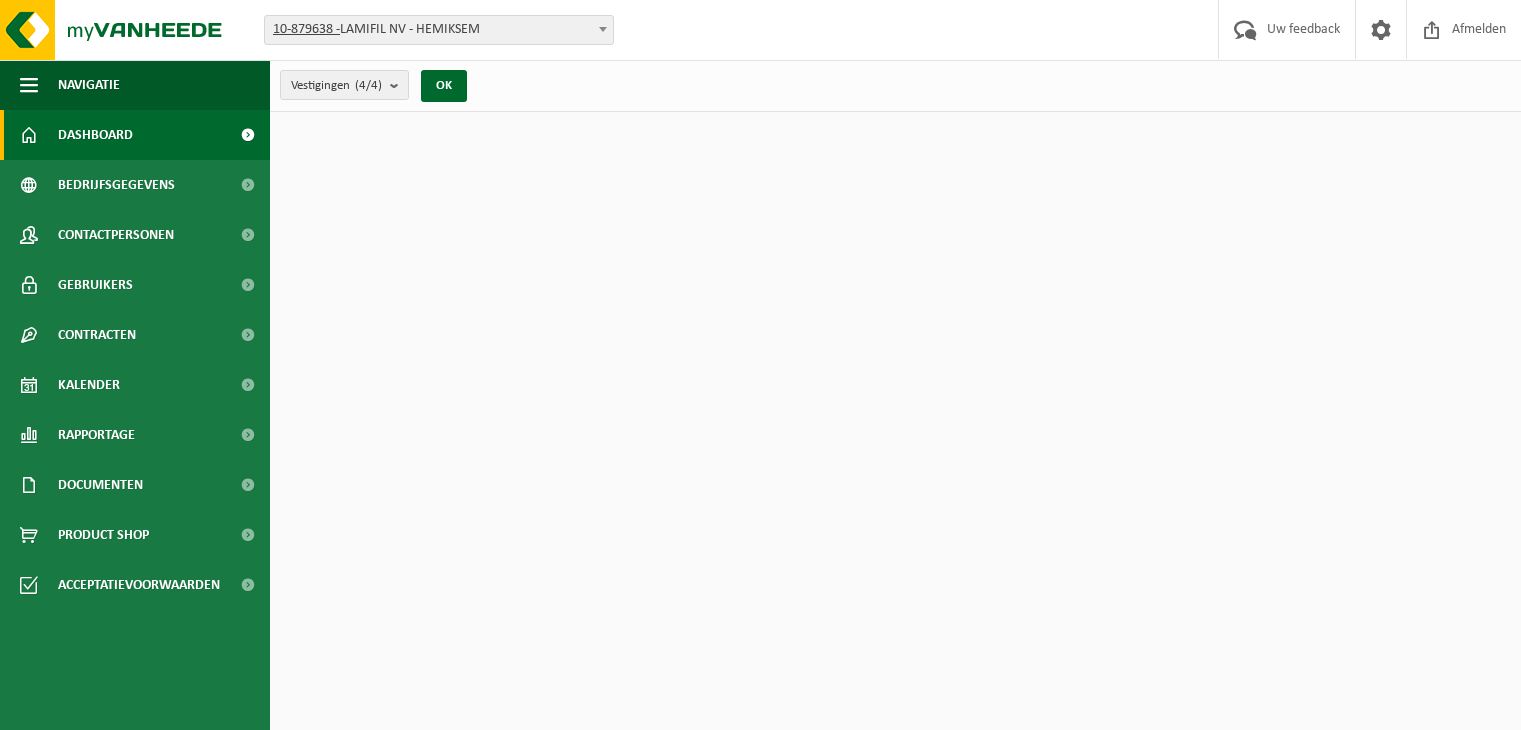 scroll, scrollTop: 0, scrollLeft: 0, axis: both 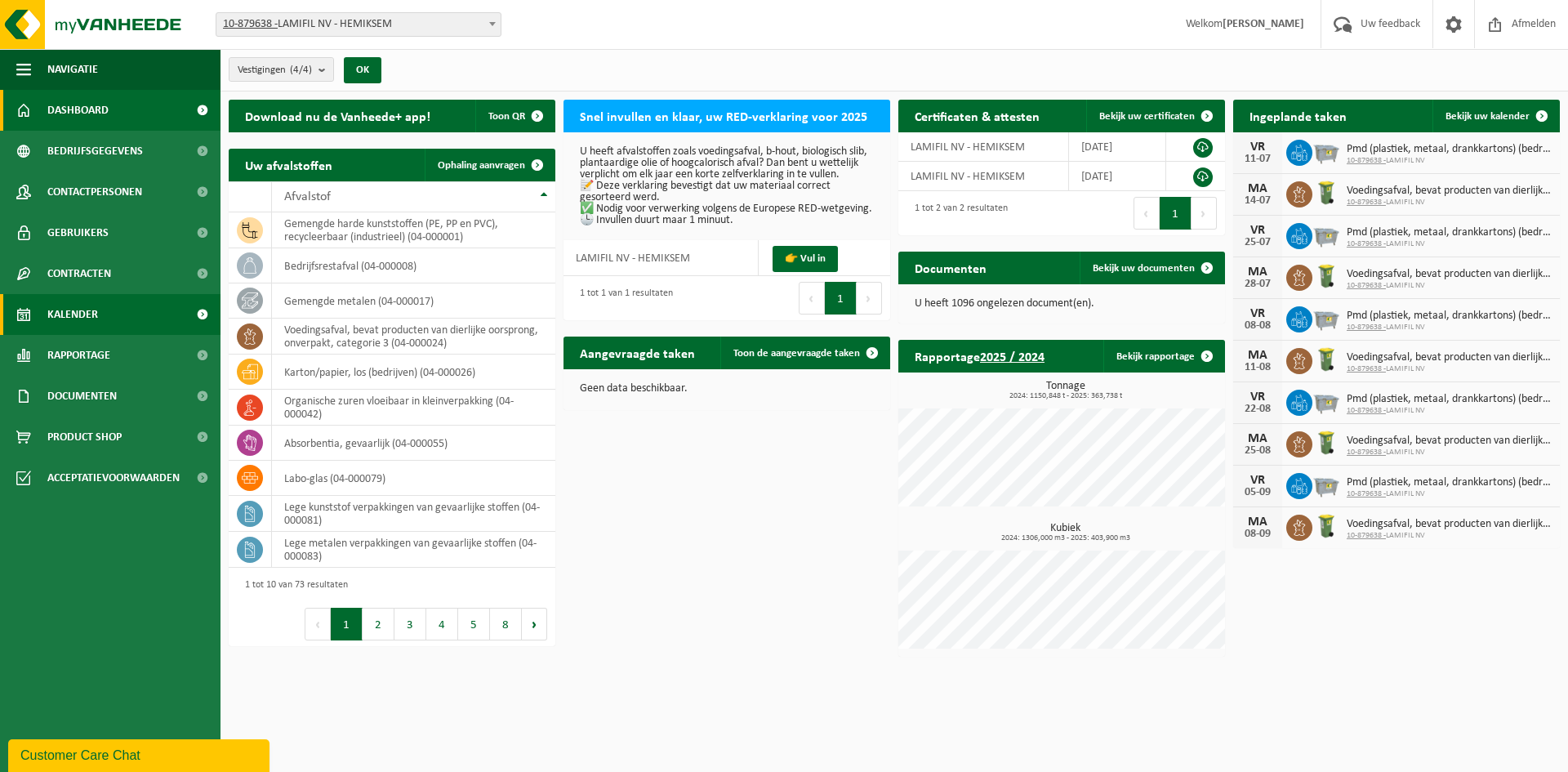 click on "Kalender" at bounding box center (110, 315) 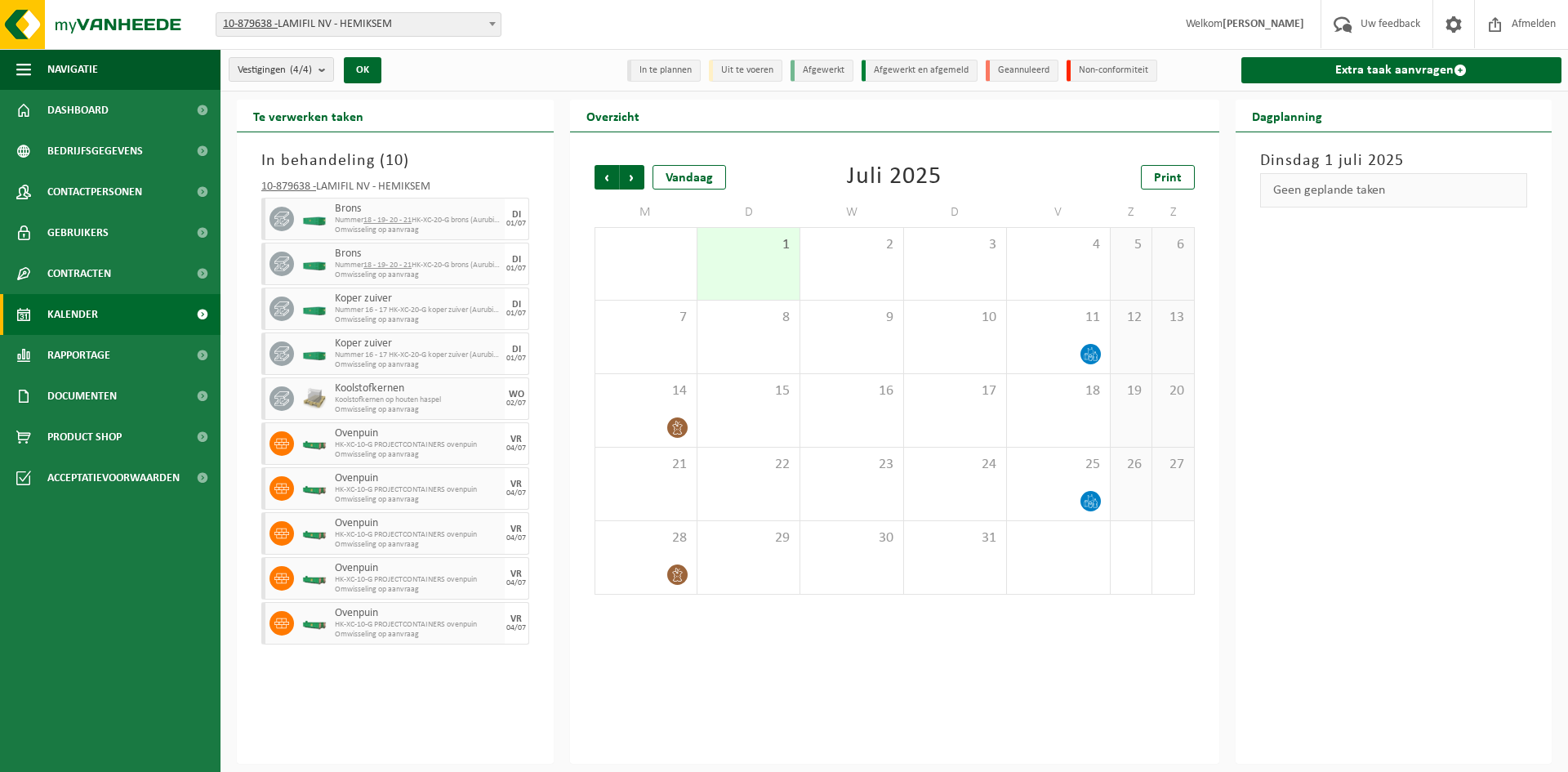 scroll, scrollTop: 0, scrollLeft: 0, axis: both 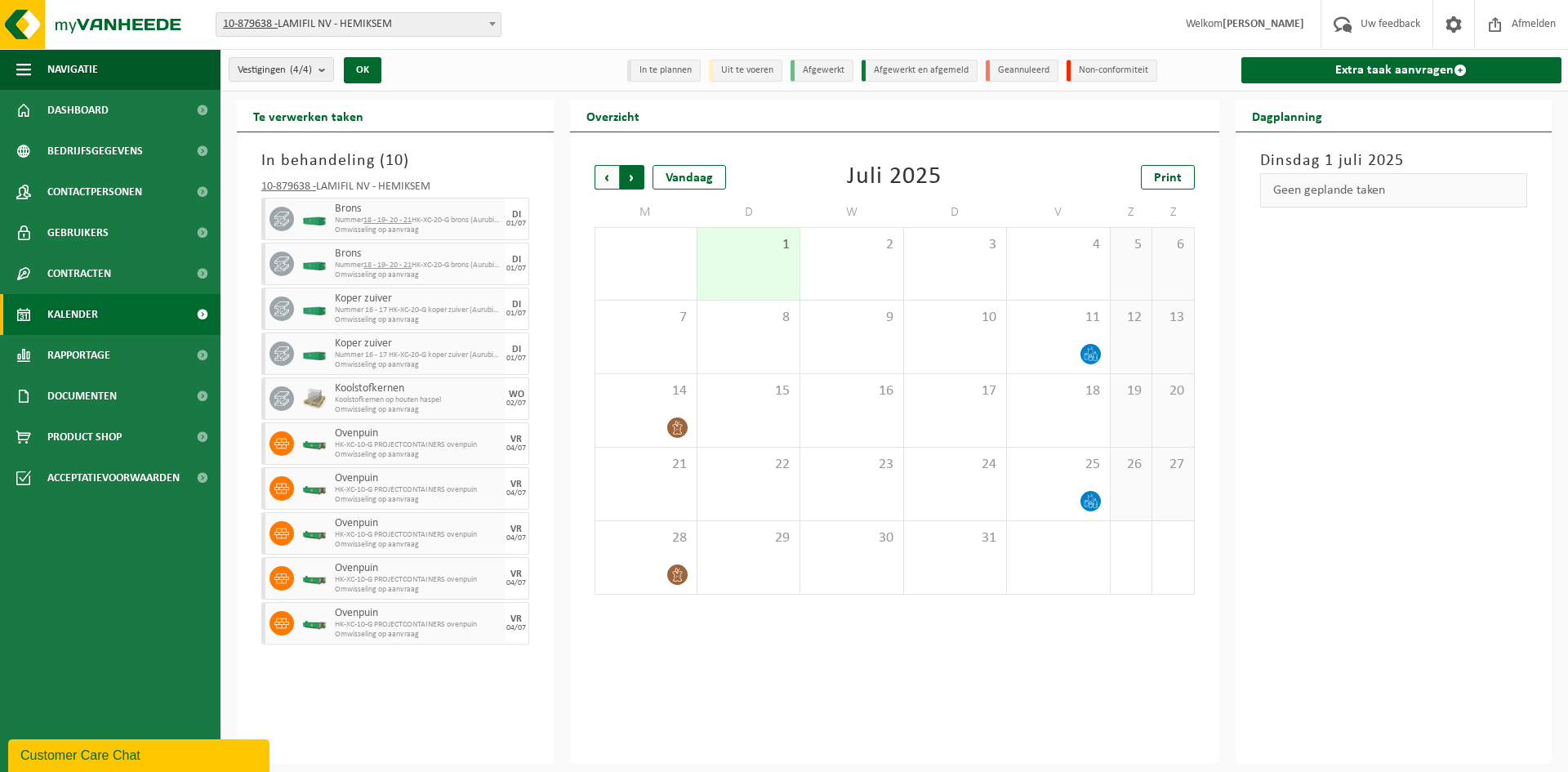 click on "Vorige" at bounding box center [607, 177] 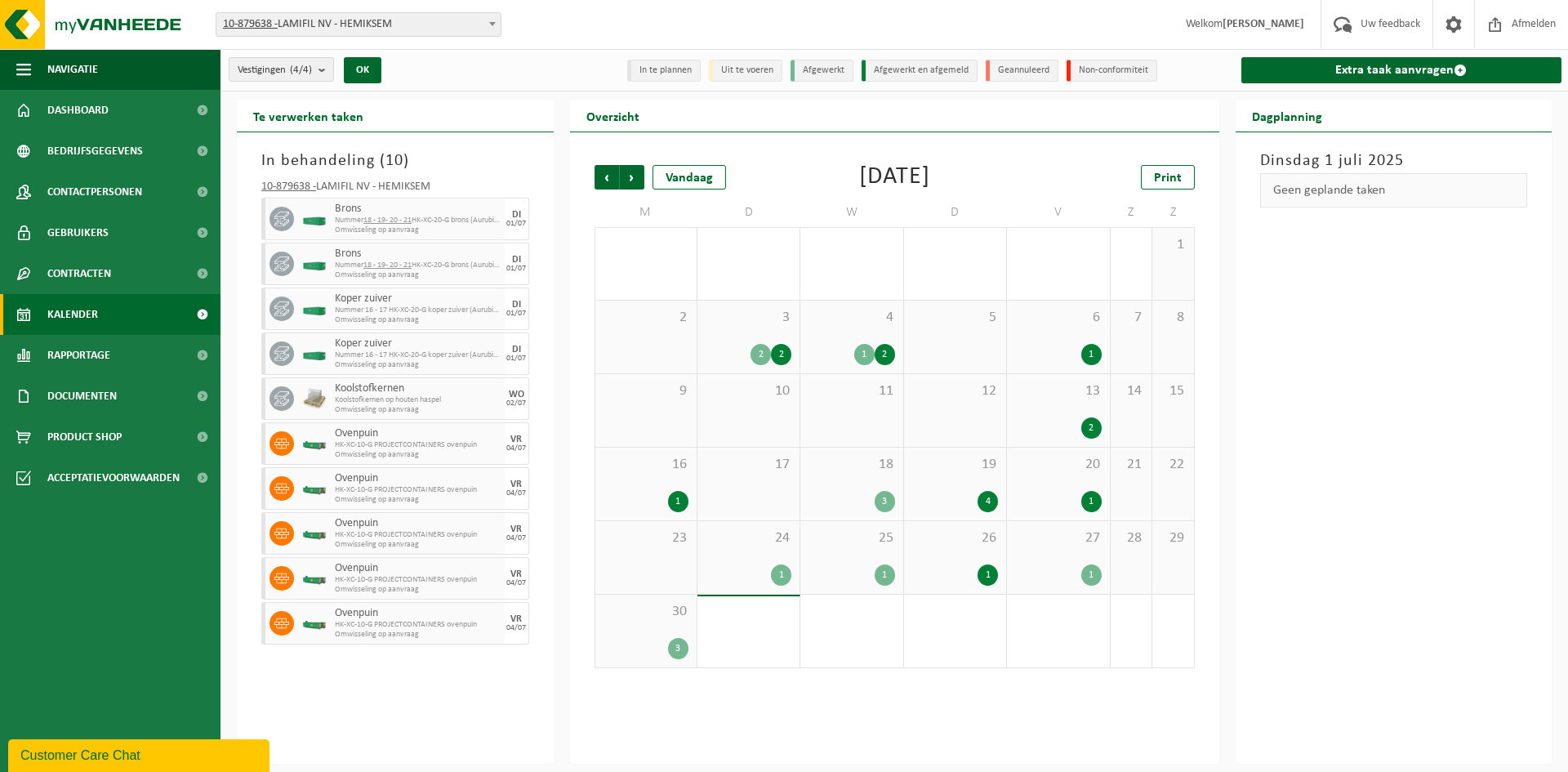 click on "30 3" at bounding box center (646, 631) 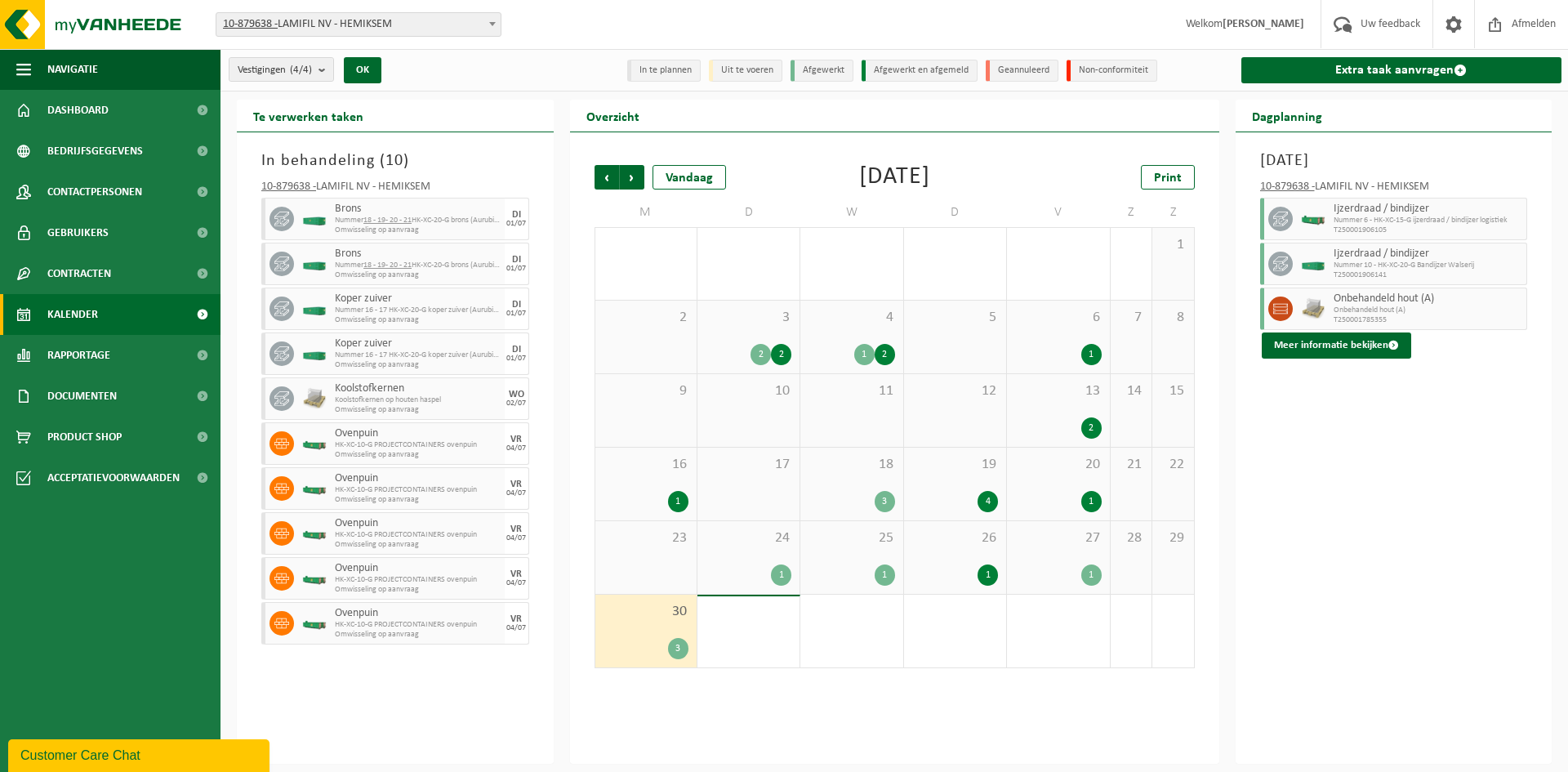 click on "27 1" at bounding box center [1058, 557] 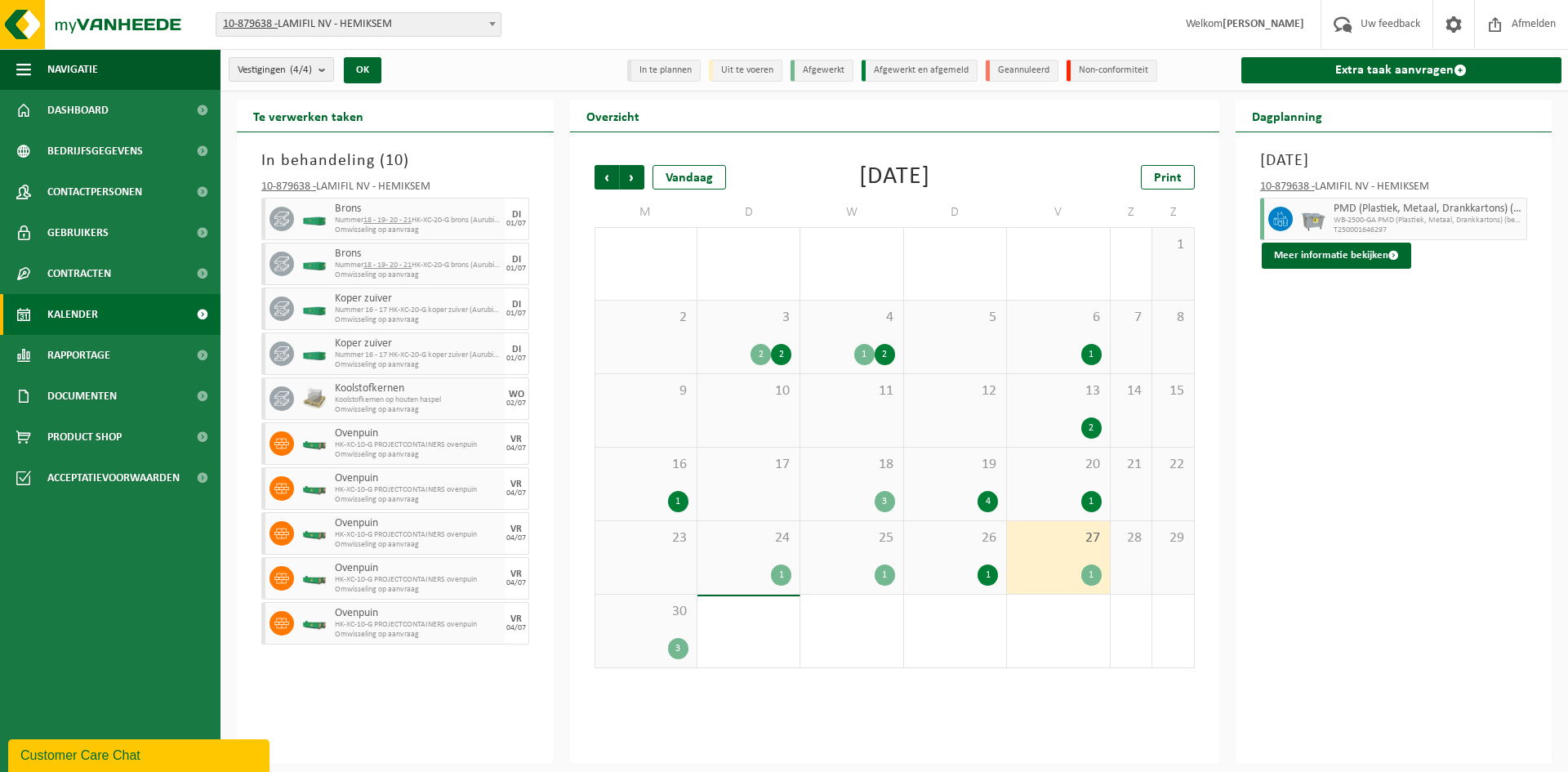click on "26 1" at bounding box center (955, 557) 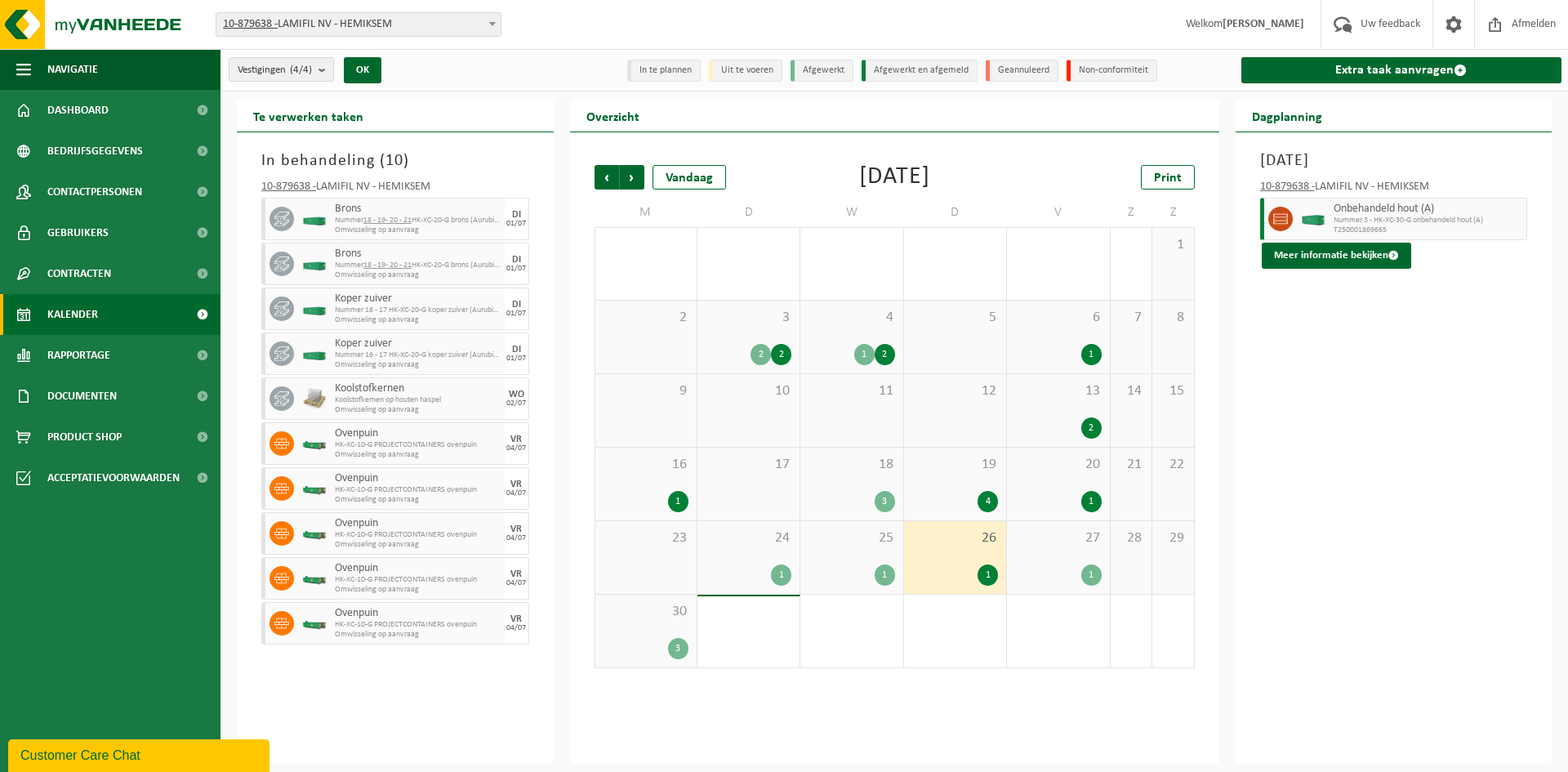 click on "25 1" at bounding box center (851, 557) 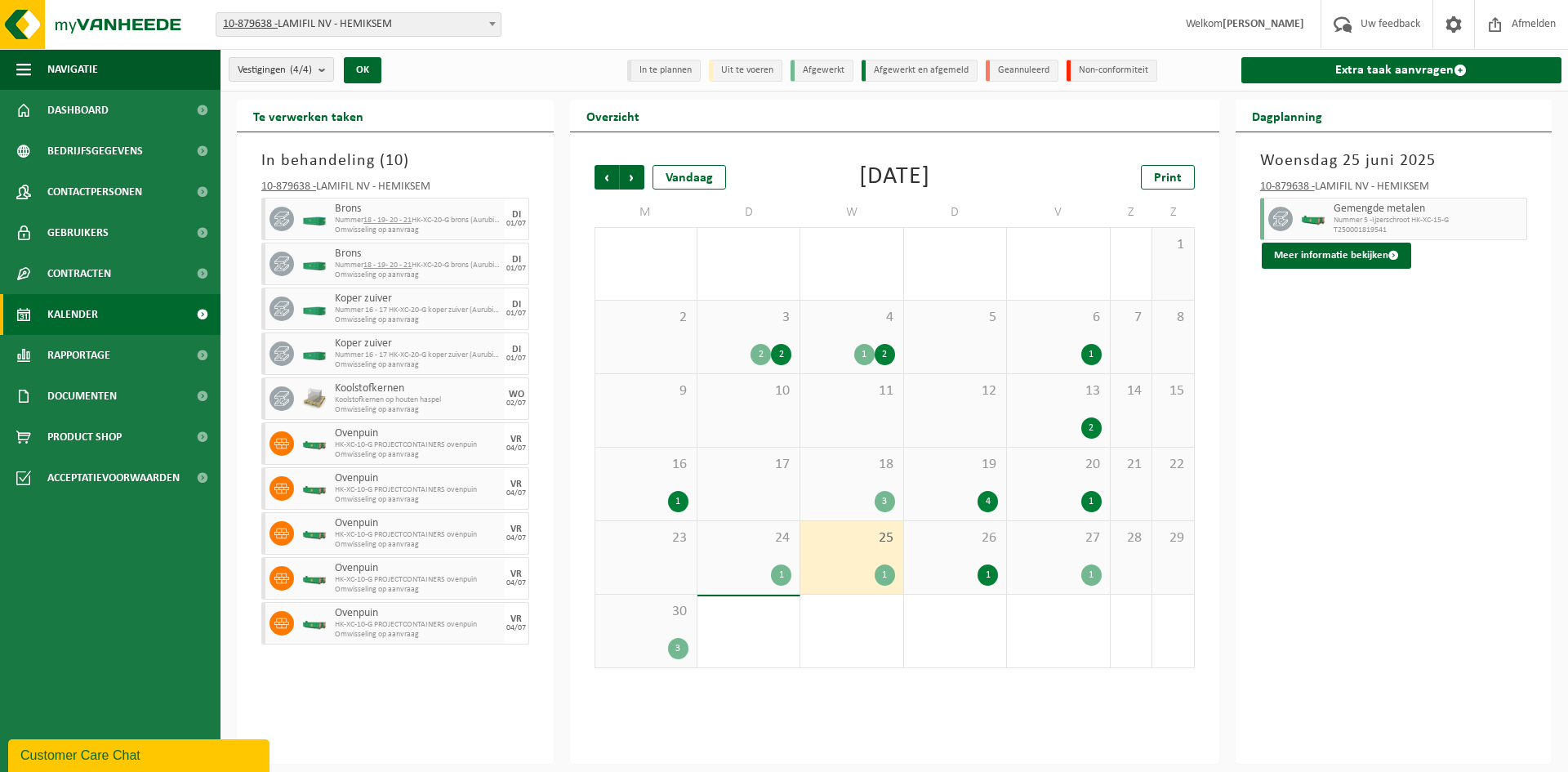click on "24" at bounding box center [748, 538] 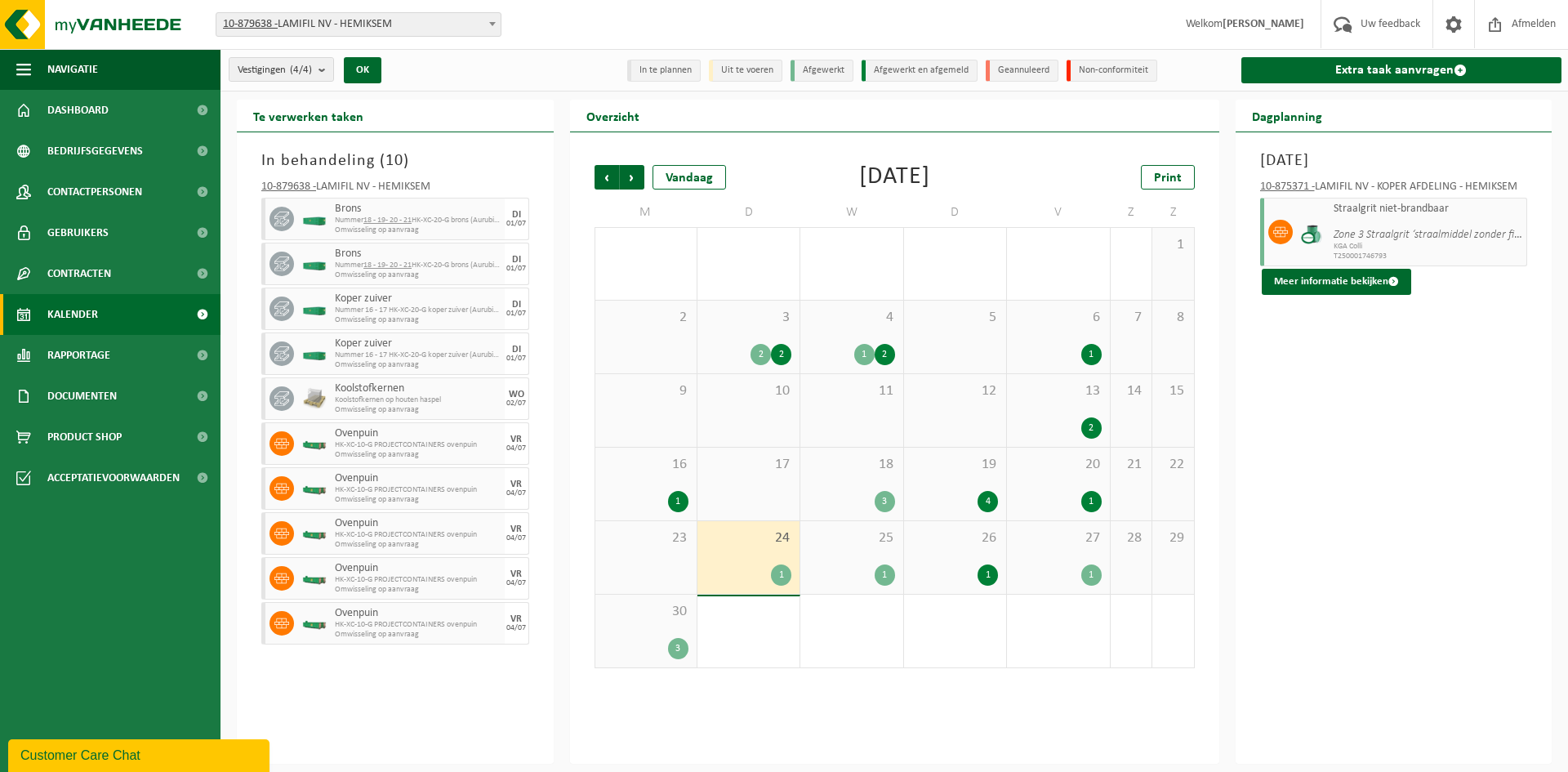 click on "23" at bounding box center (646, 557) 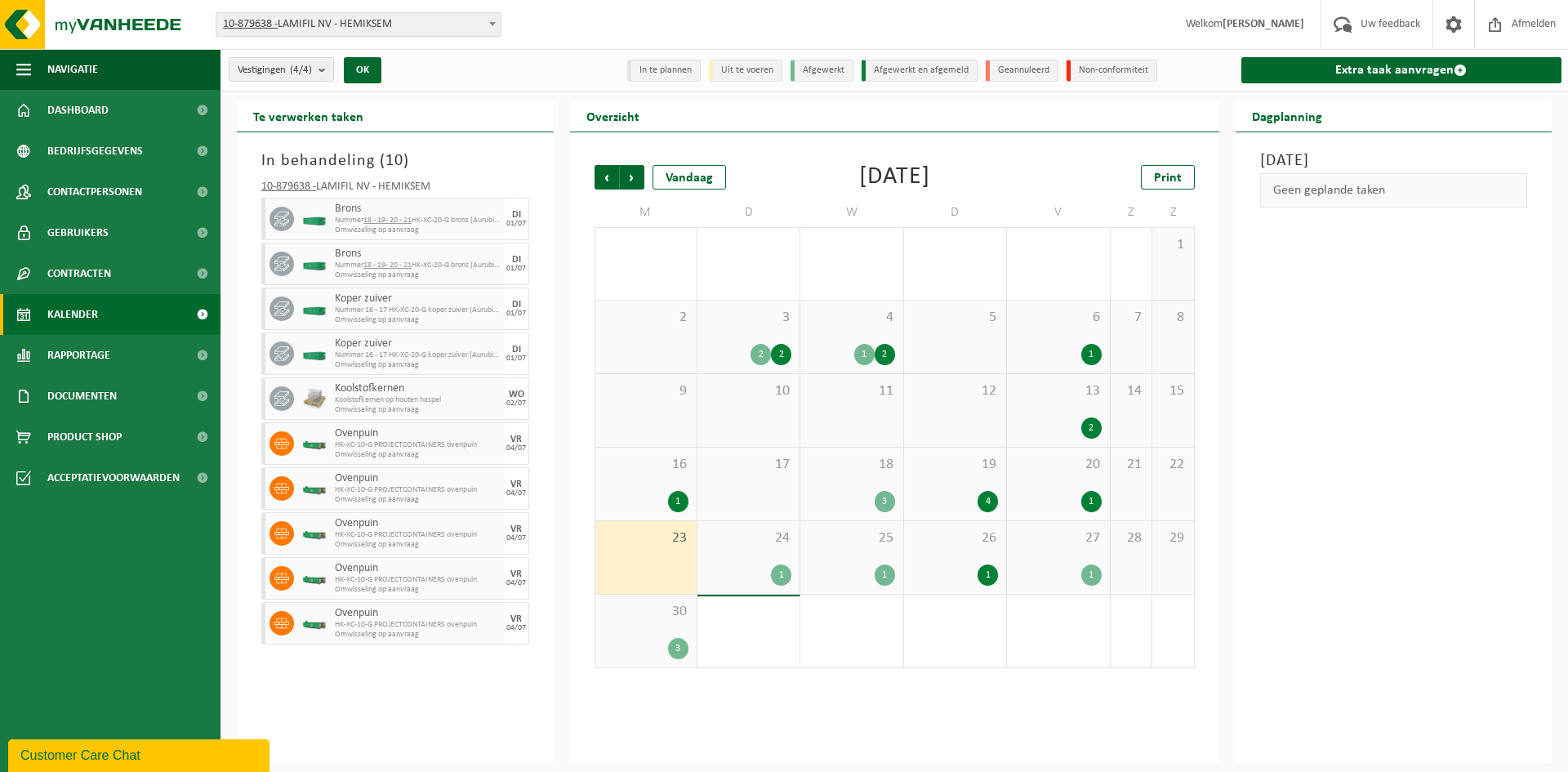 click on "20 1" at bounding box center (1058, 484) 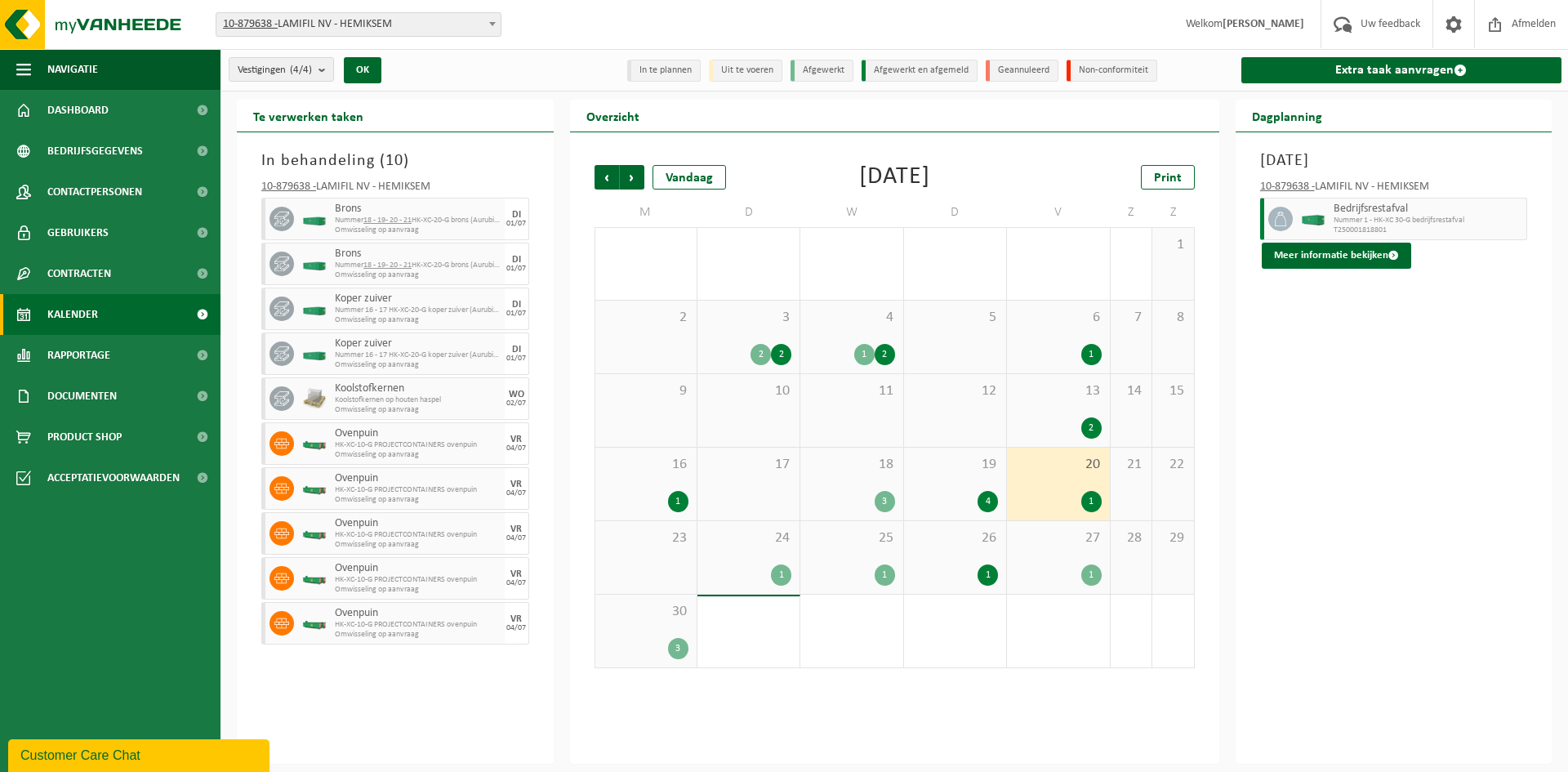 click on "19 4" at bounding box center (955, 484) 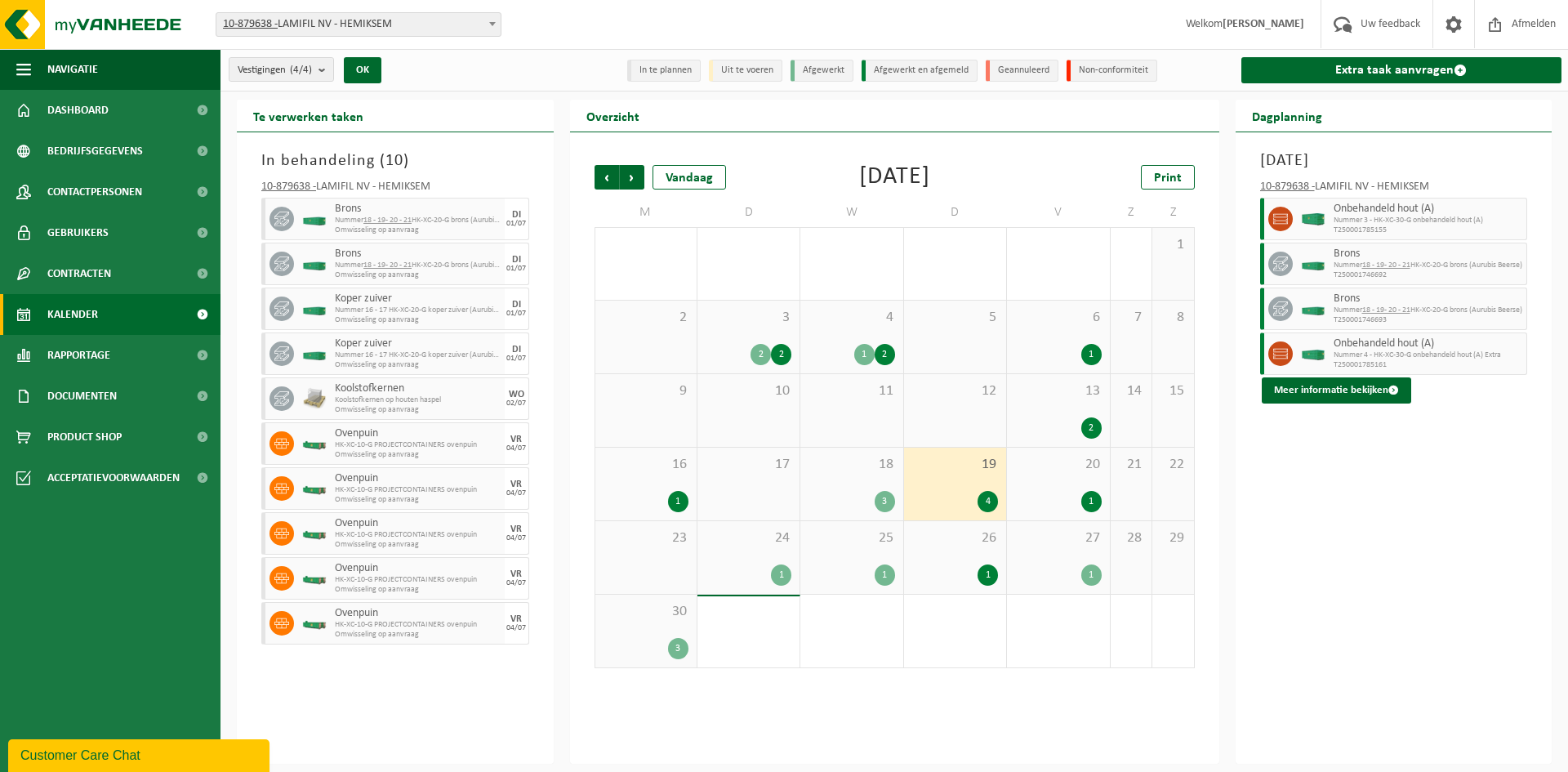 click on "20" at bounding box center [1058, 465] 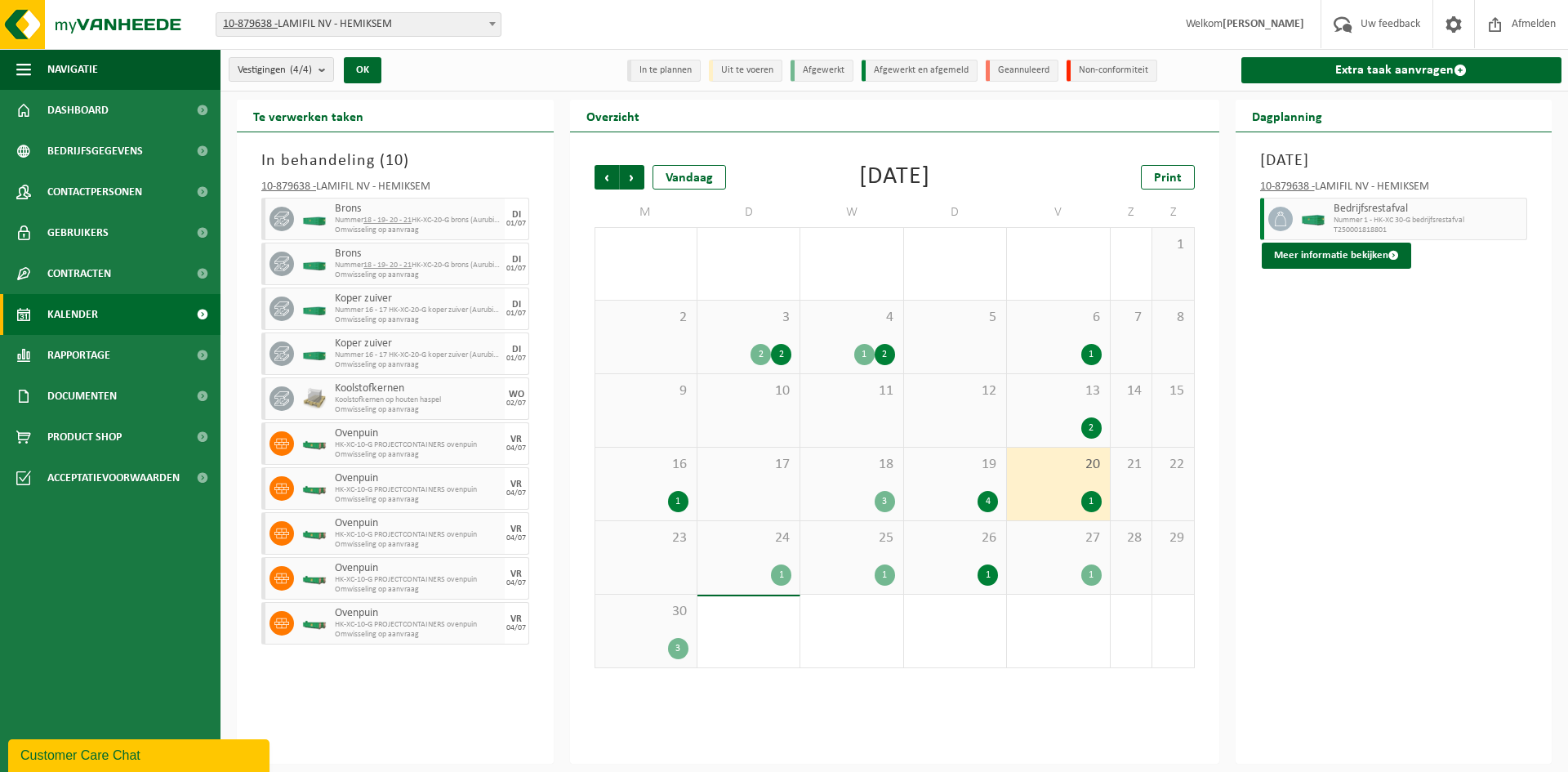 click on "24 1" at bounding box center (748, 557) 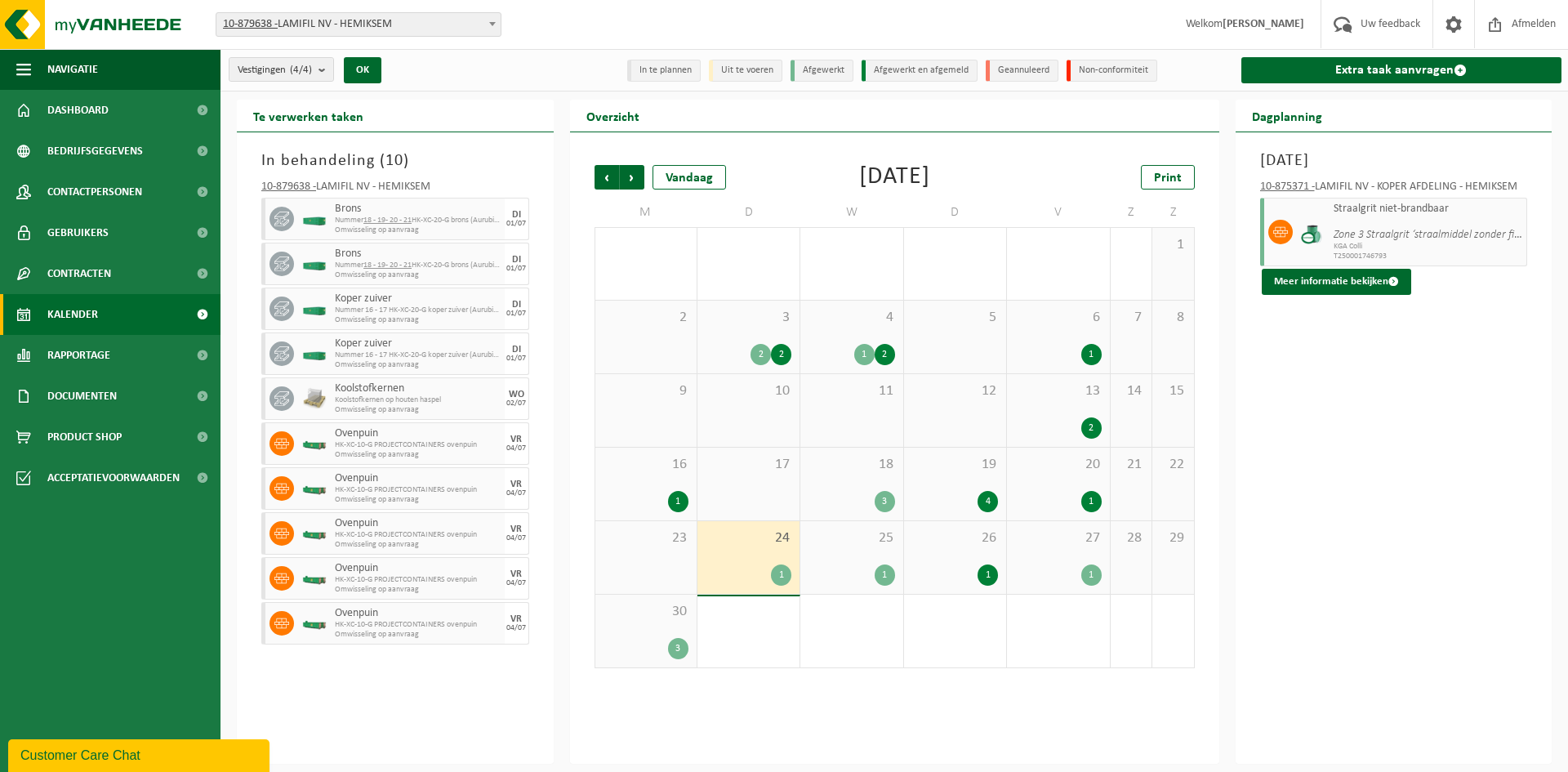 click on "25" at bounding box center [851, 538] 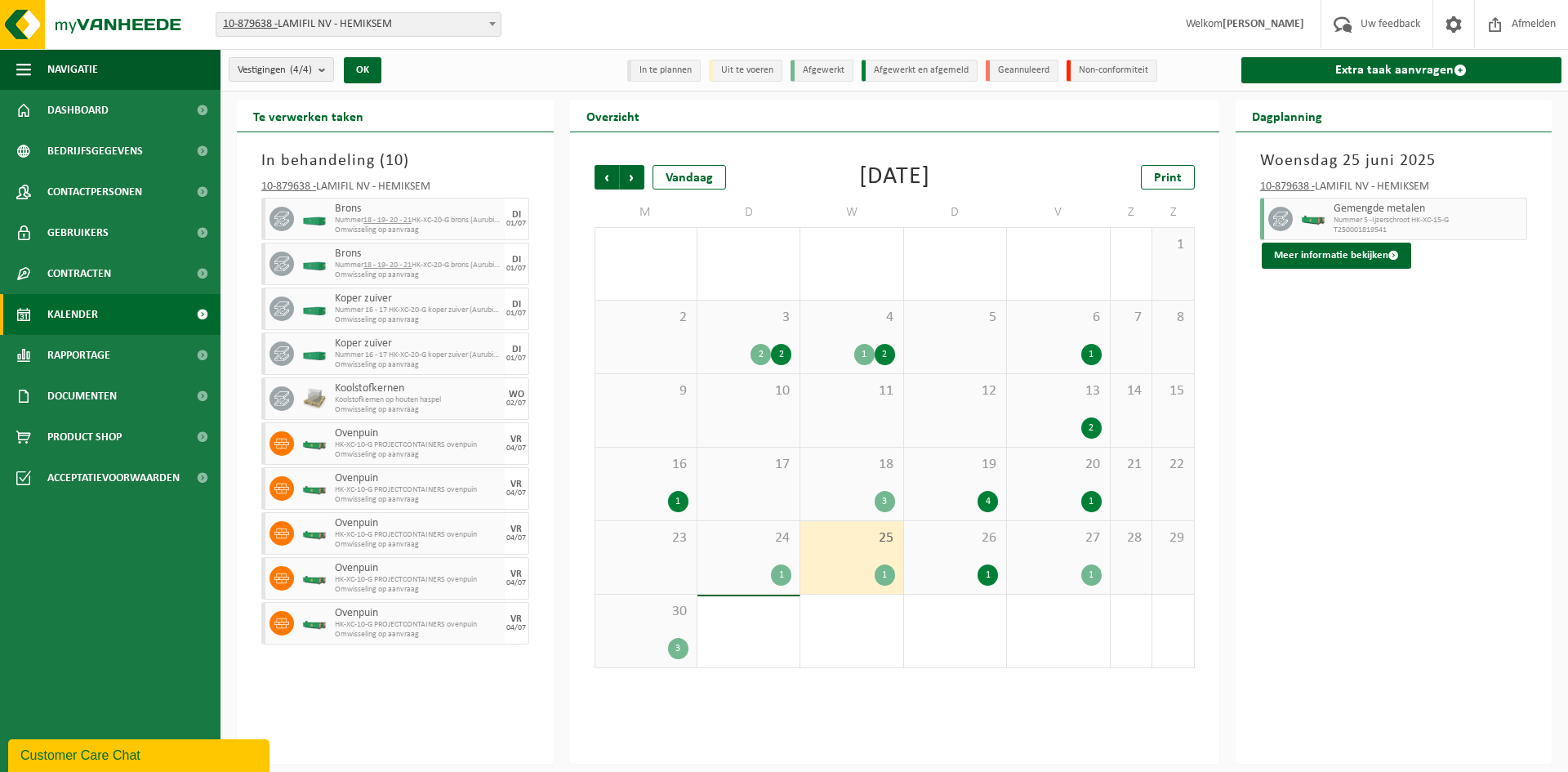 click on "26" at bounding box center (955, 538) 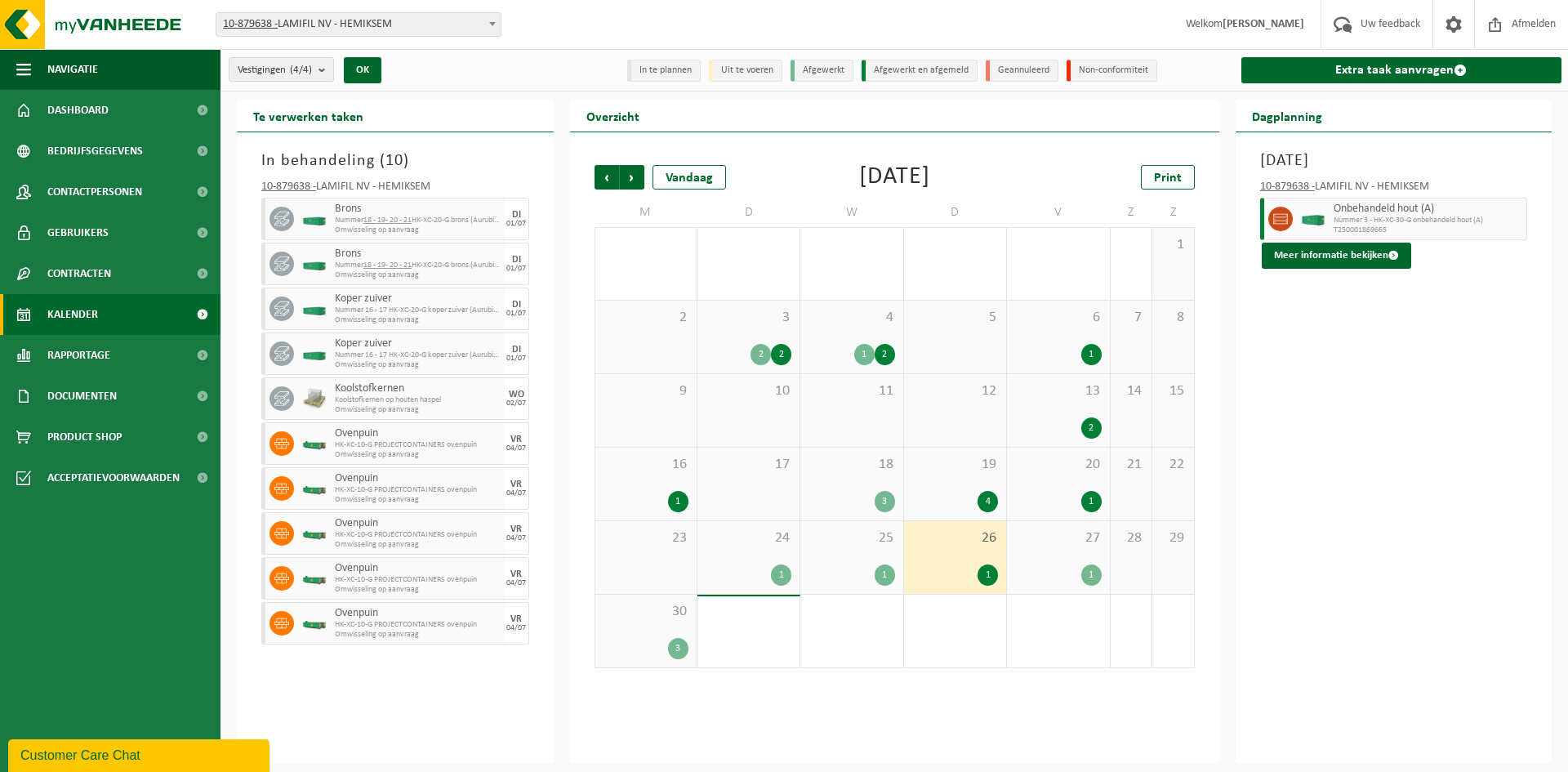 click on "27 1" at bounding box center [1058, 557] 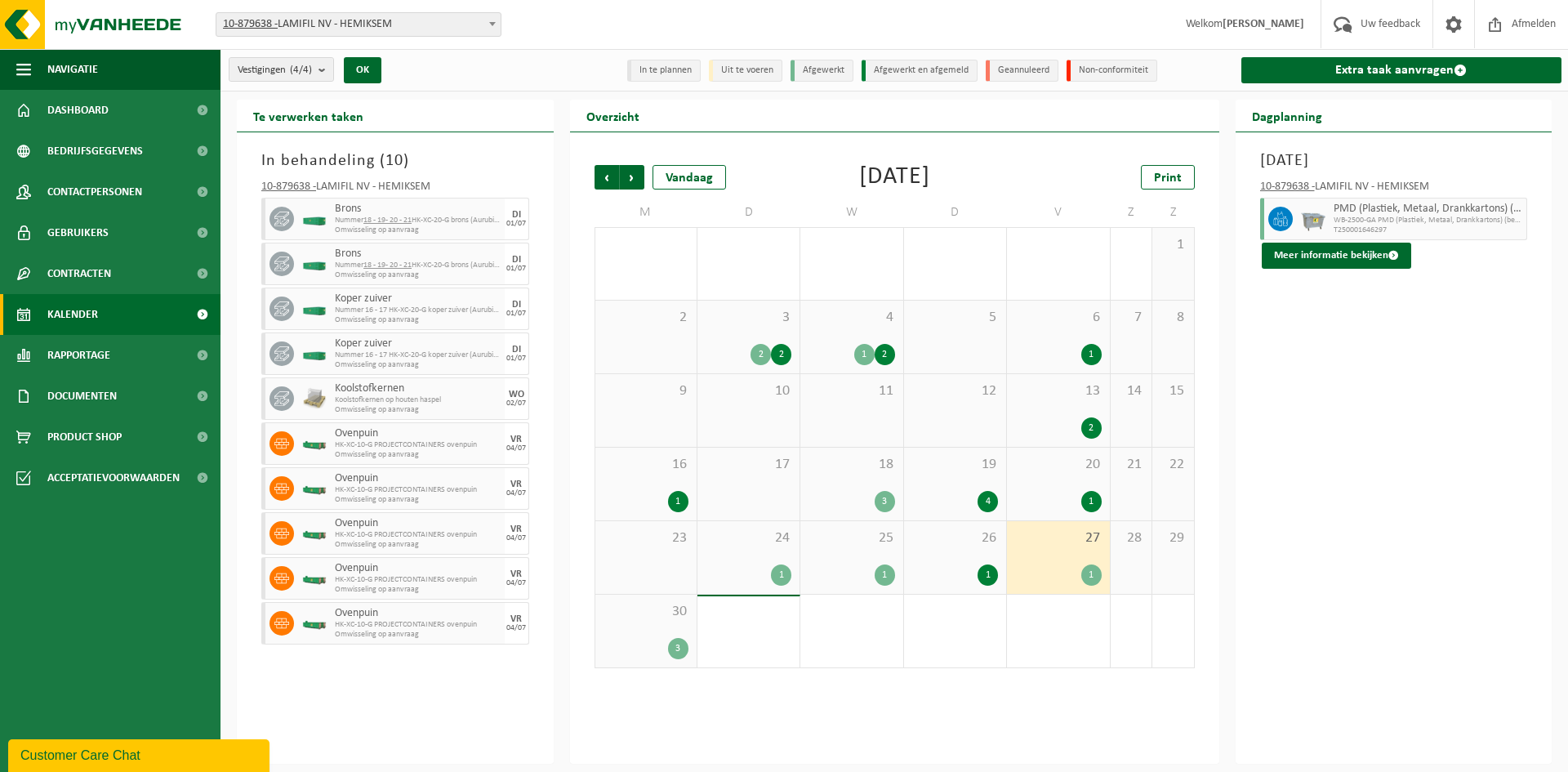 click on "30 3" at bounding box center [646, 631] 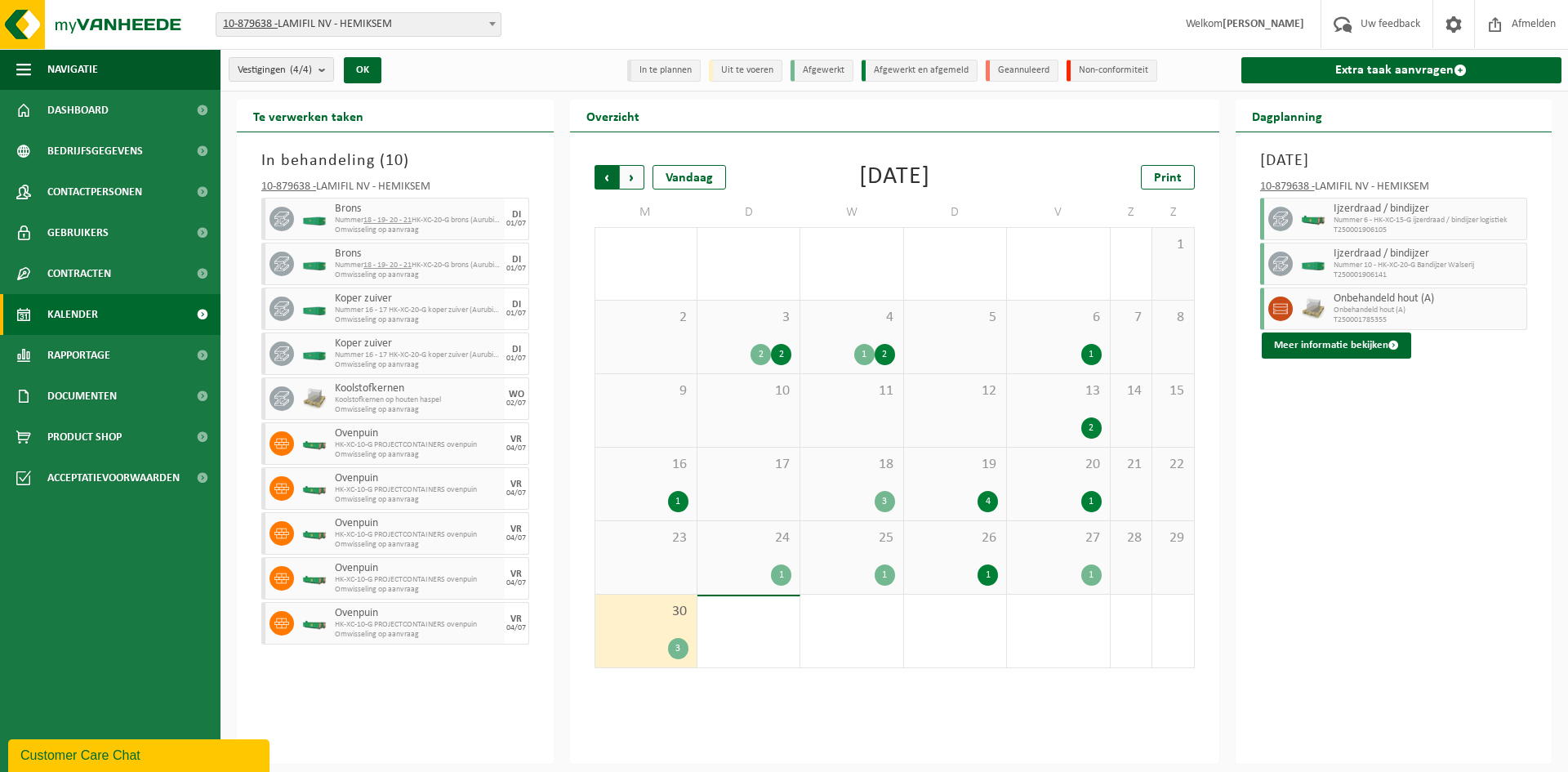 click on "Volgende" at bounding box center (632, 177) 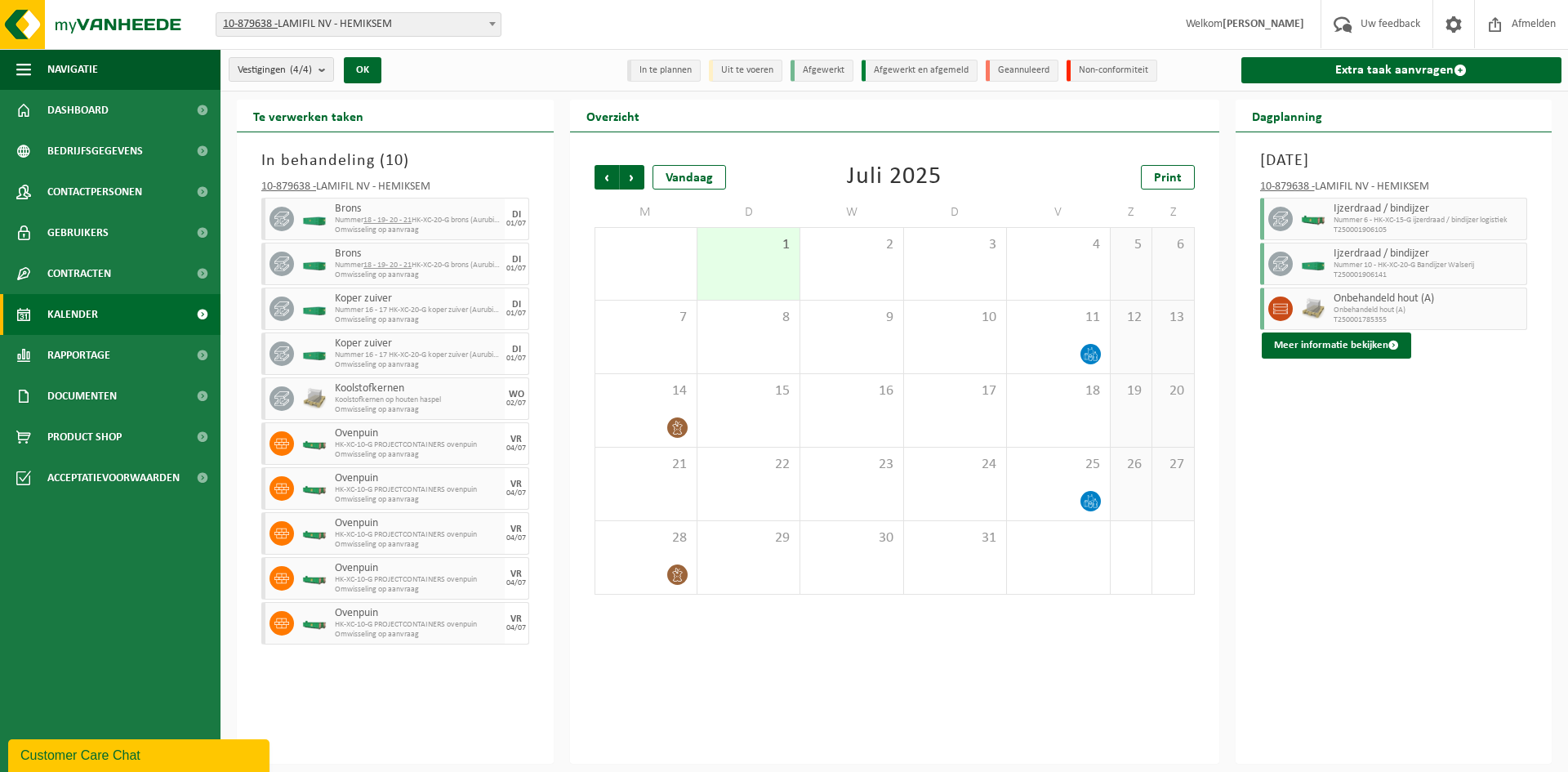 click on "1" at bounding box center [748, 264] 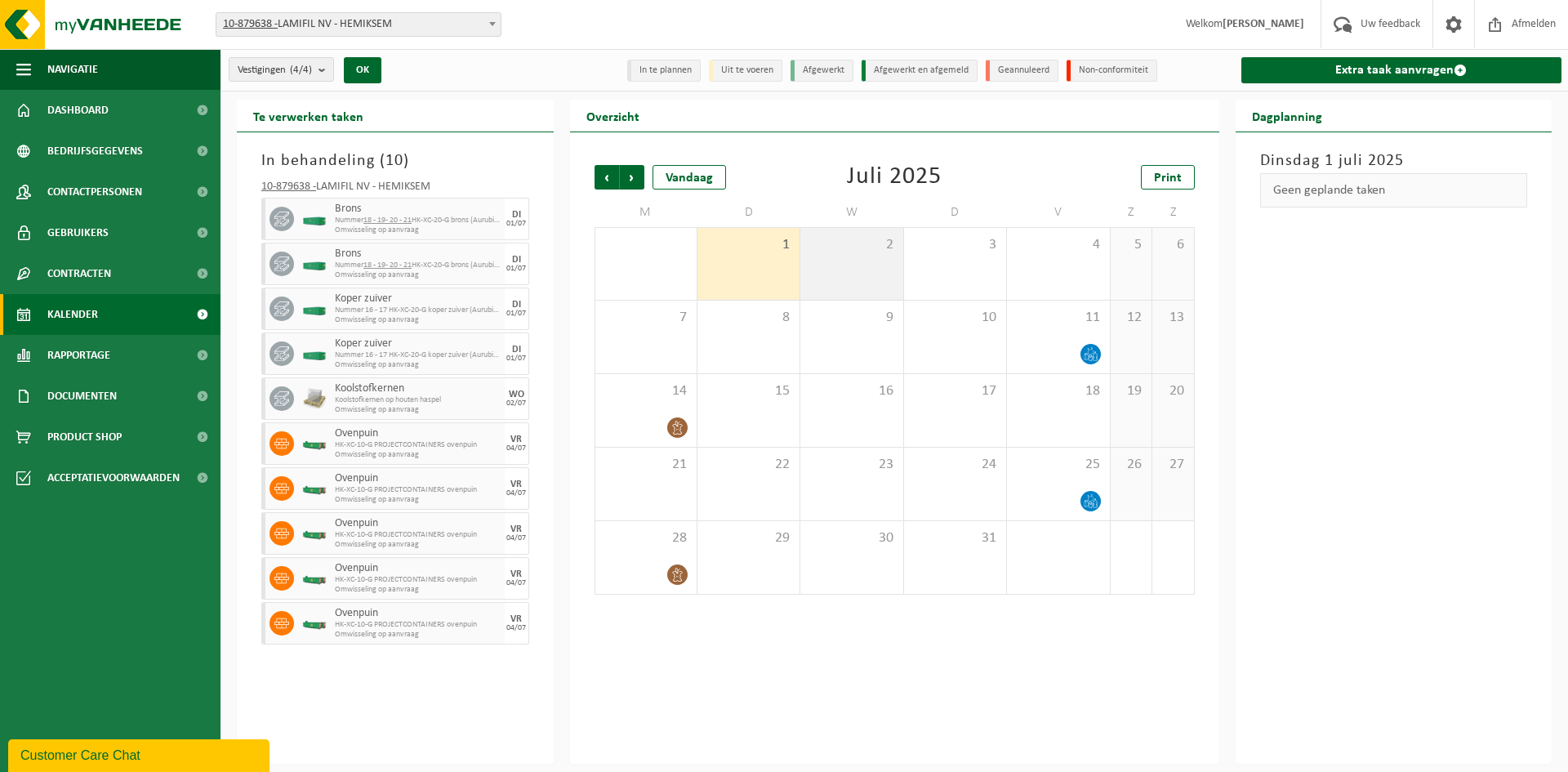 click on "2" at bounding box center (851, 264) 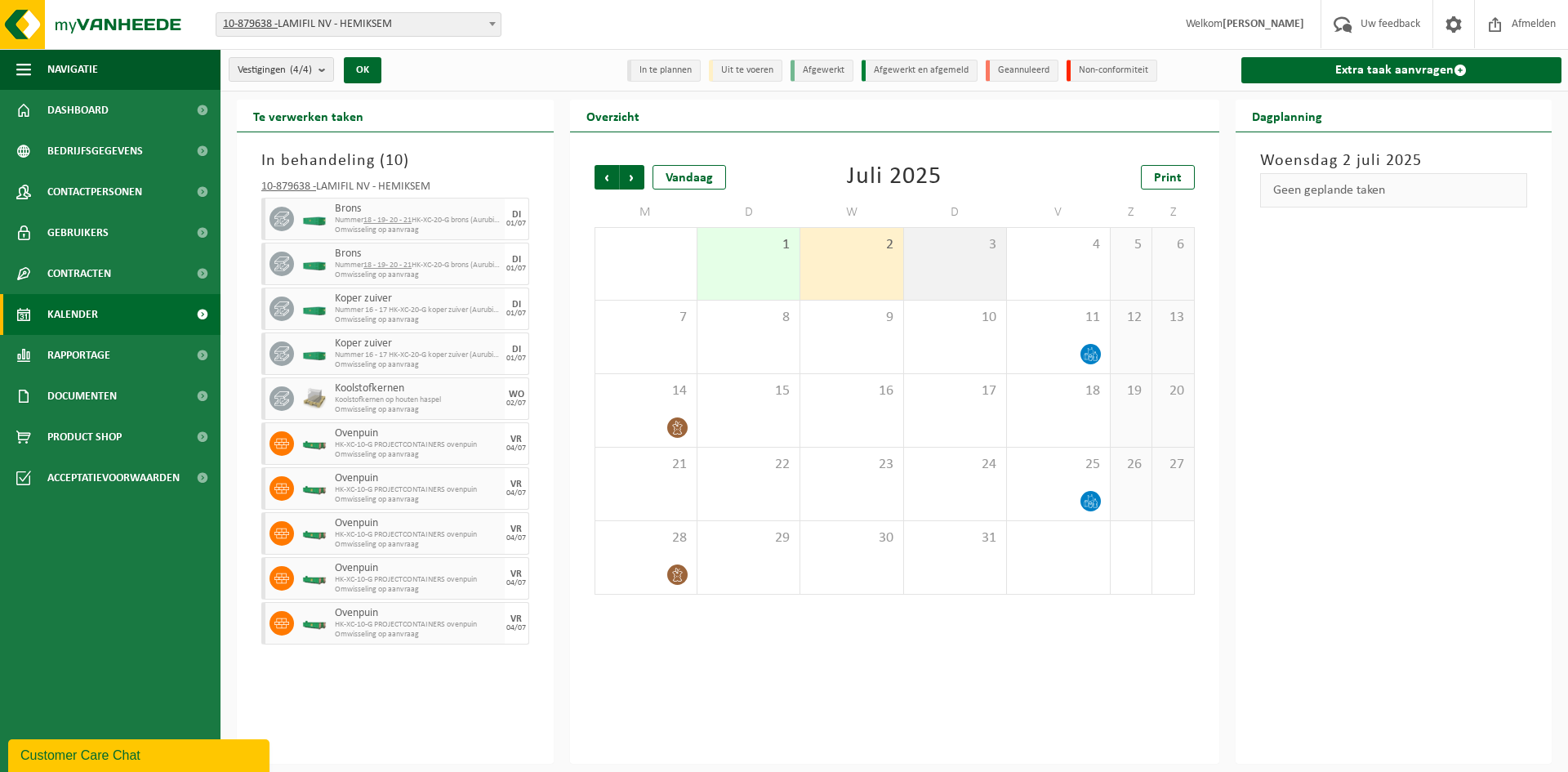 click on "3" at bounding box center [955, 264] 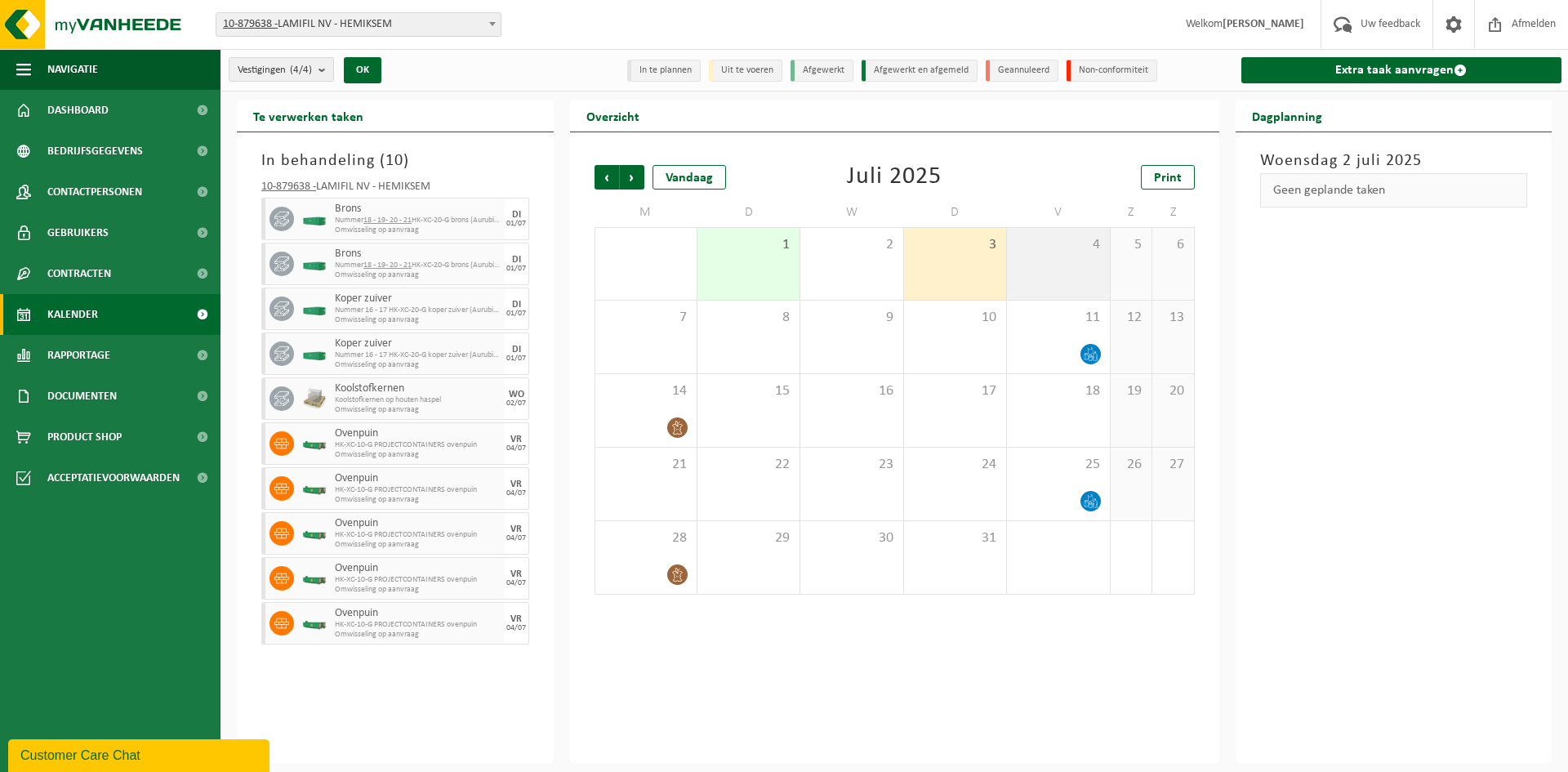 click on "4" at bounding box center (1058, 264) 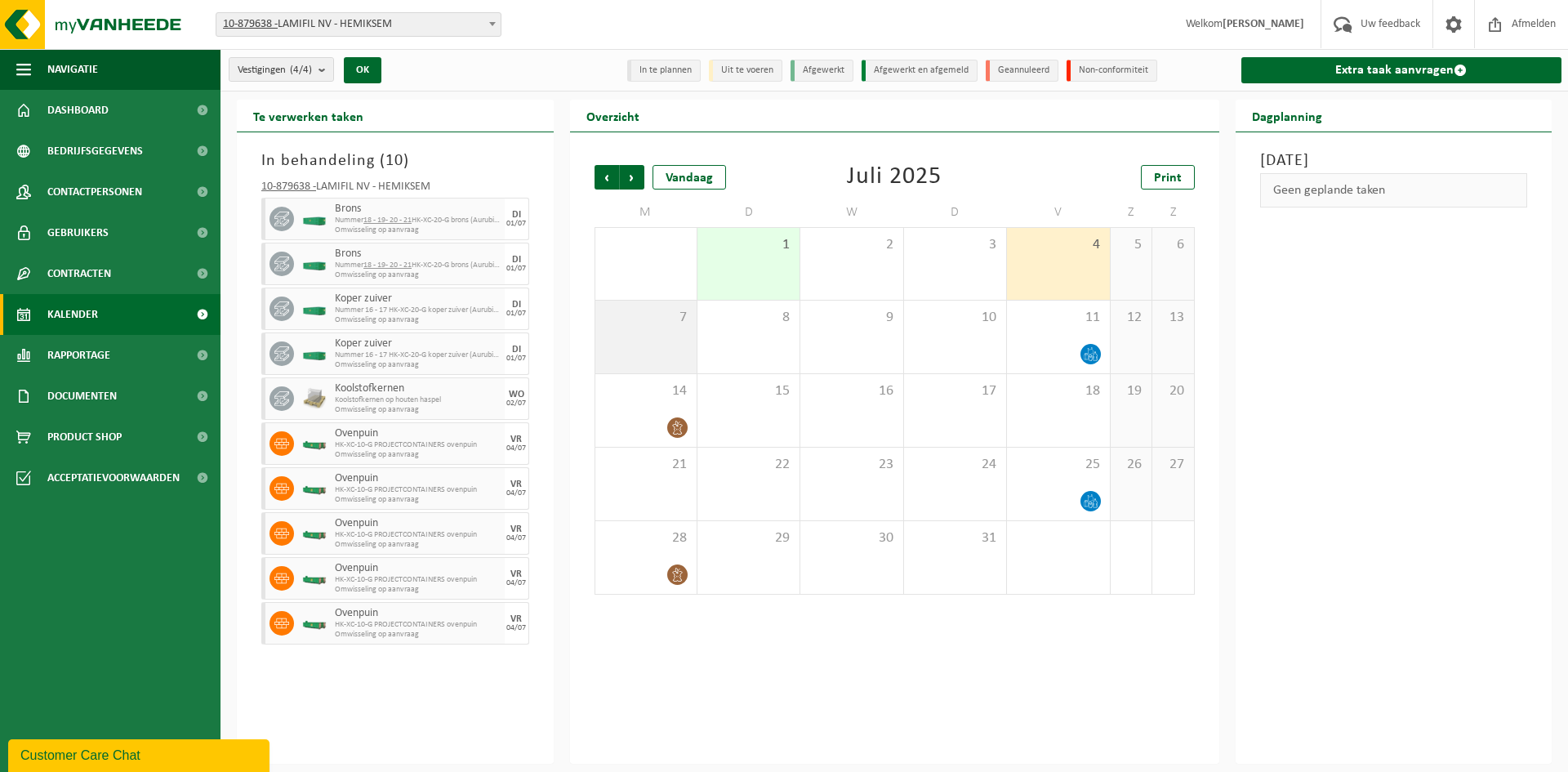 click on "7" at bounding box center [646, 337] 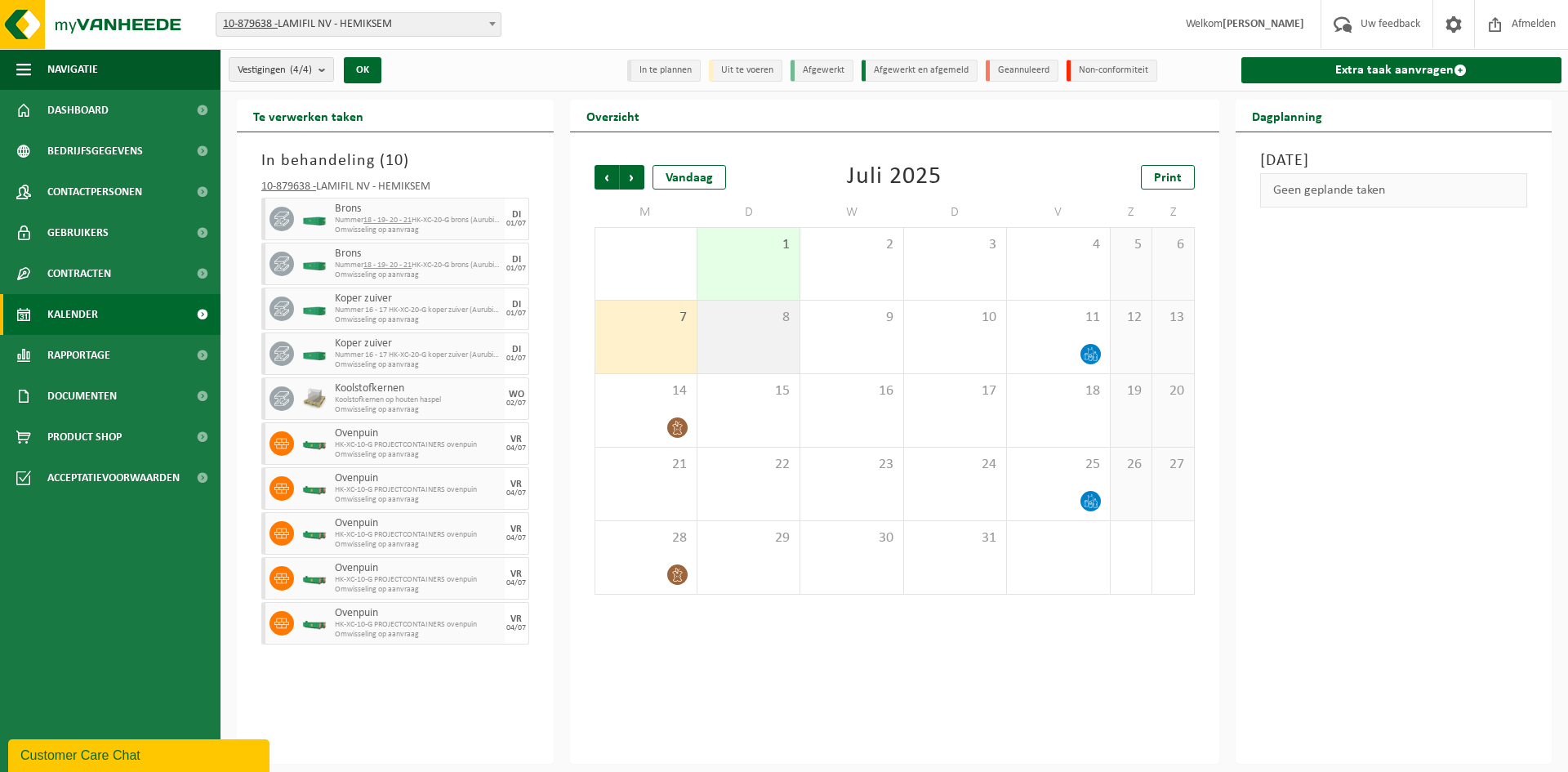 click on "8" at bounding box center [748, 337] 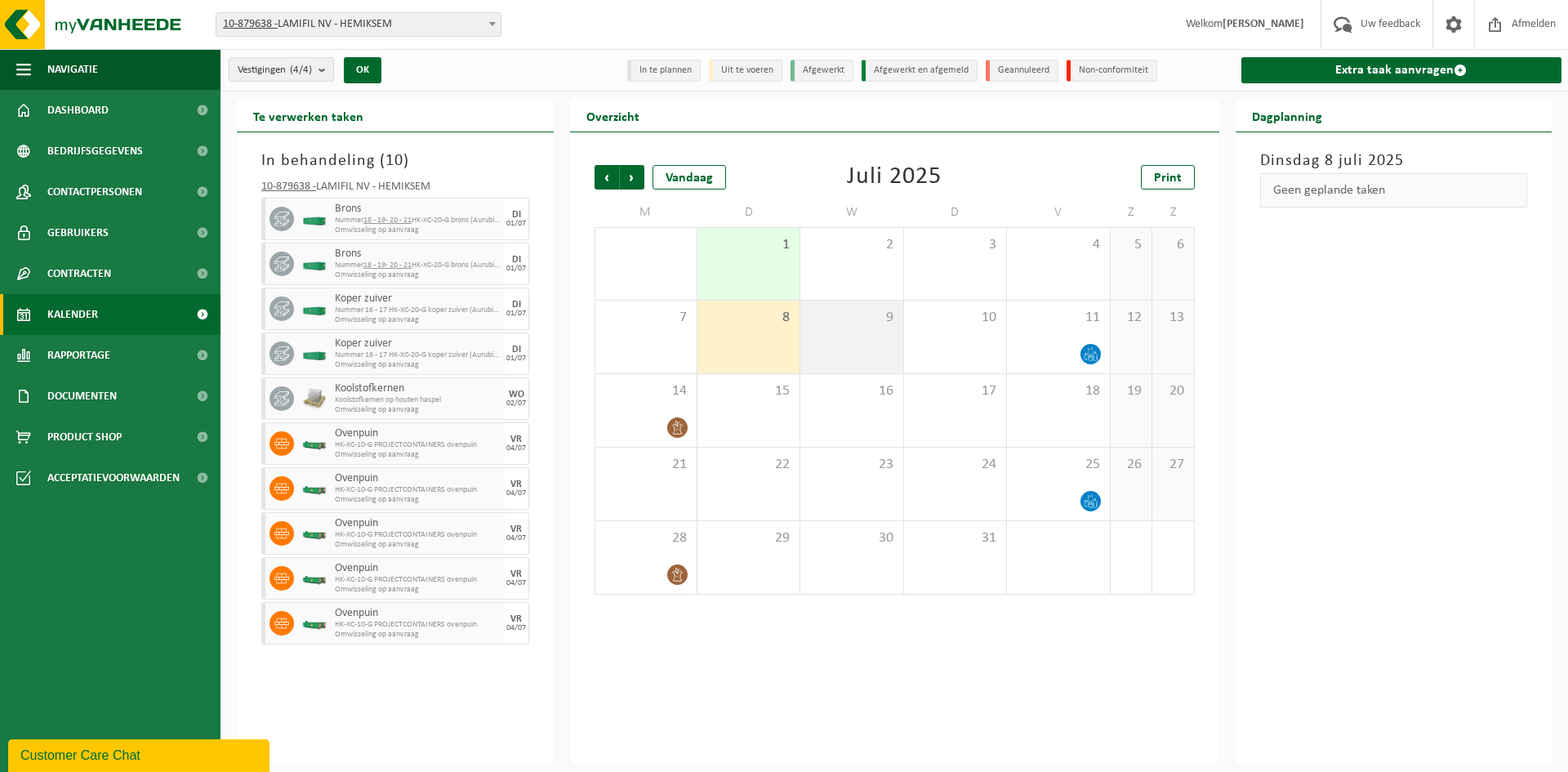 click on "9" at bounding box center [851, 337] 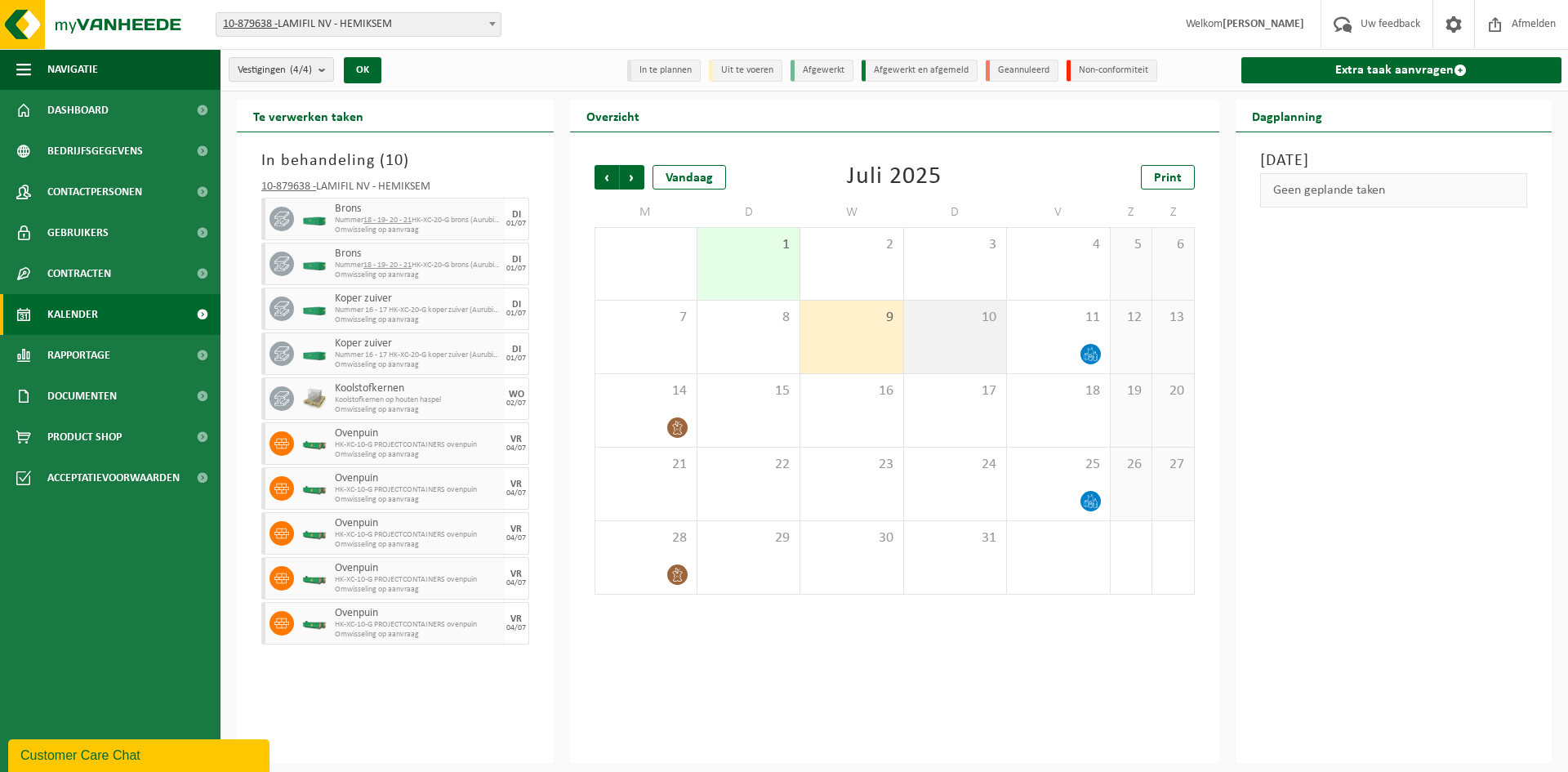 click on "10" at bounding box center (955, 337) 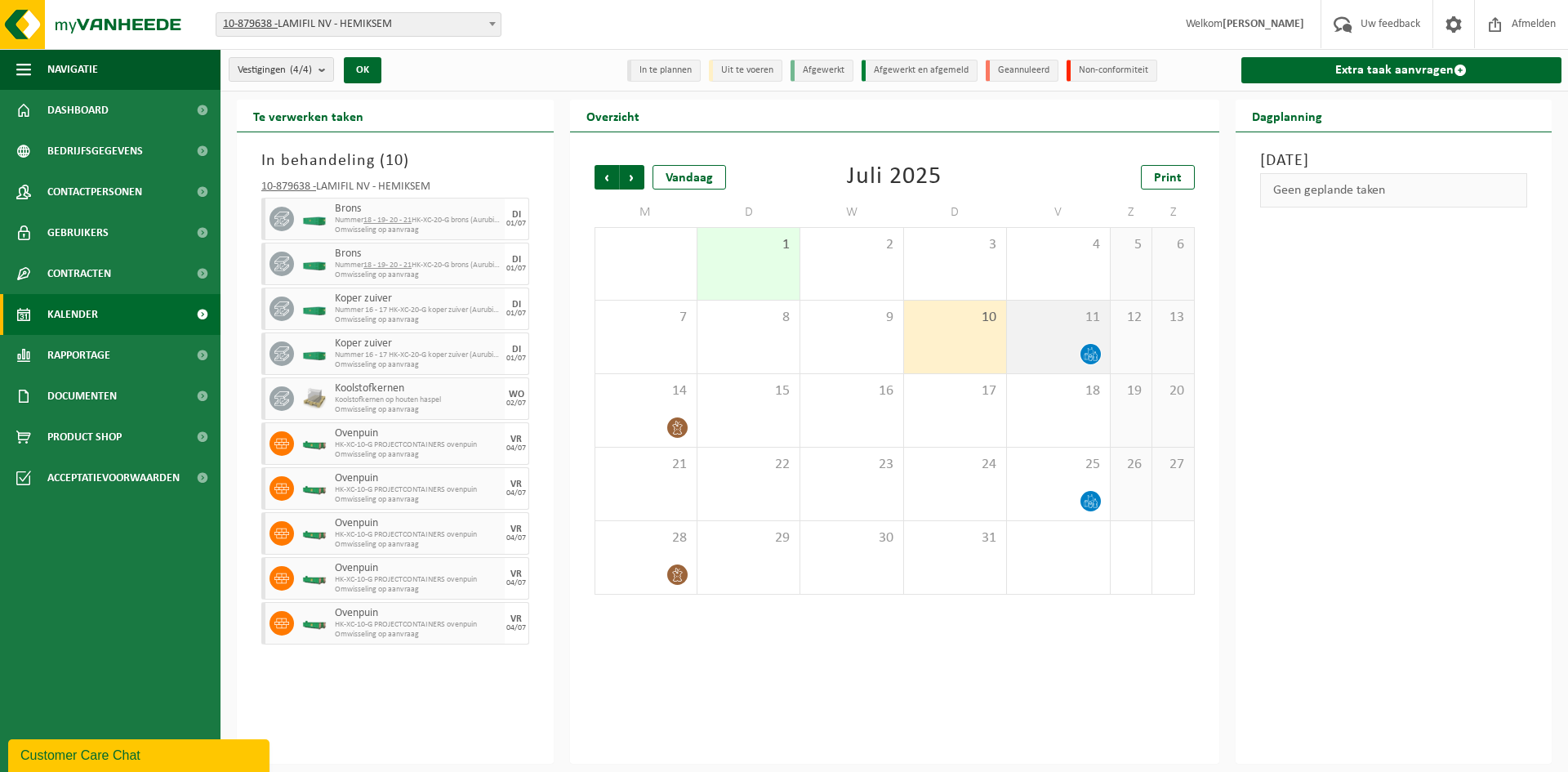 click on "11" at bounding box center (1058, 337) 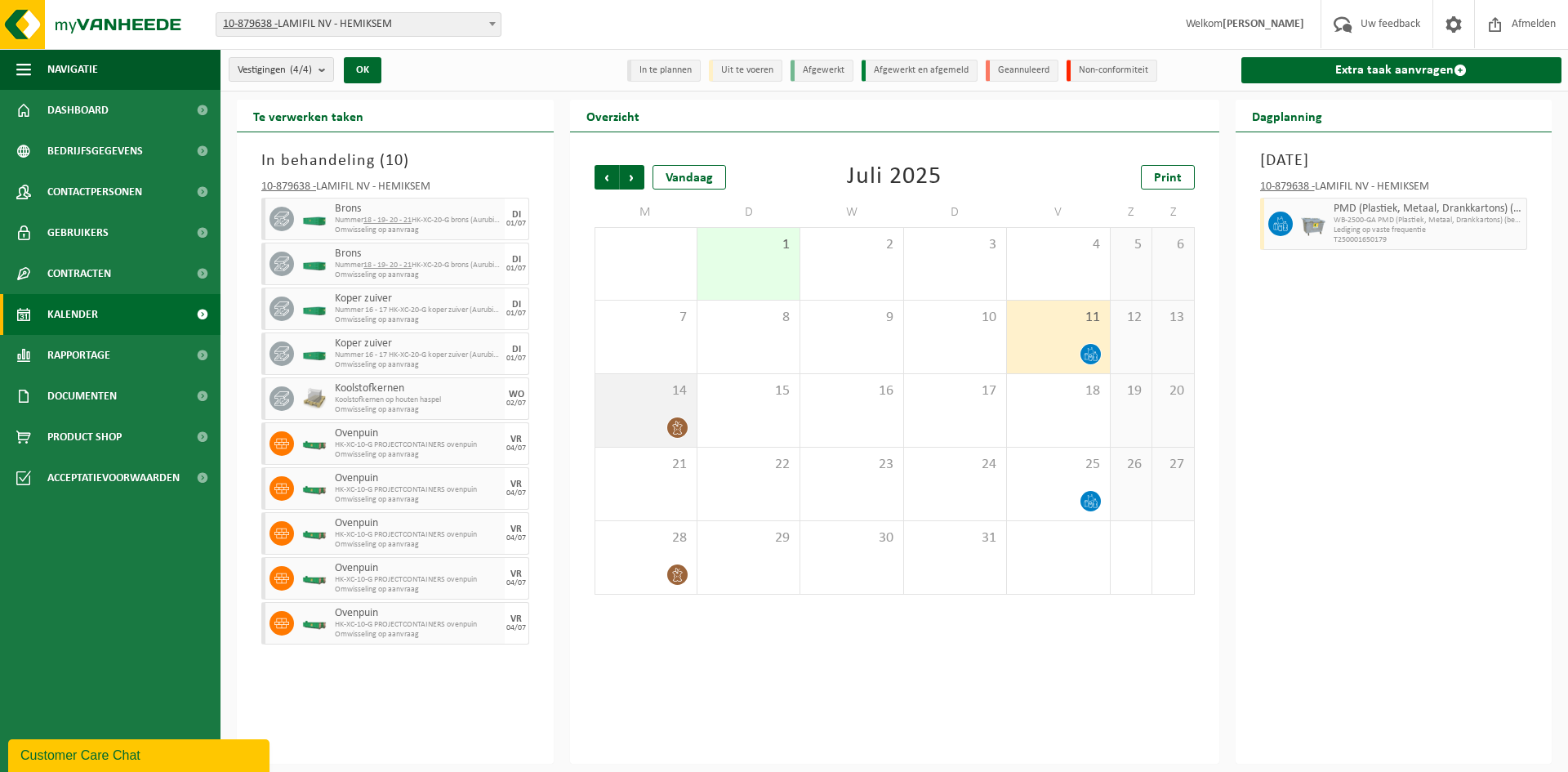 click on "14" at bounding box center (646, 410) 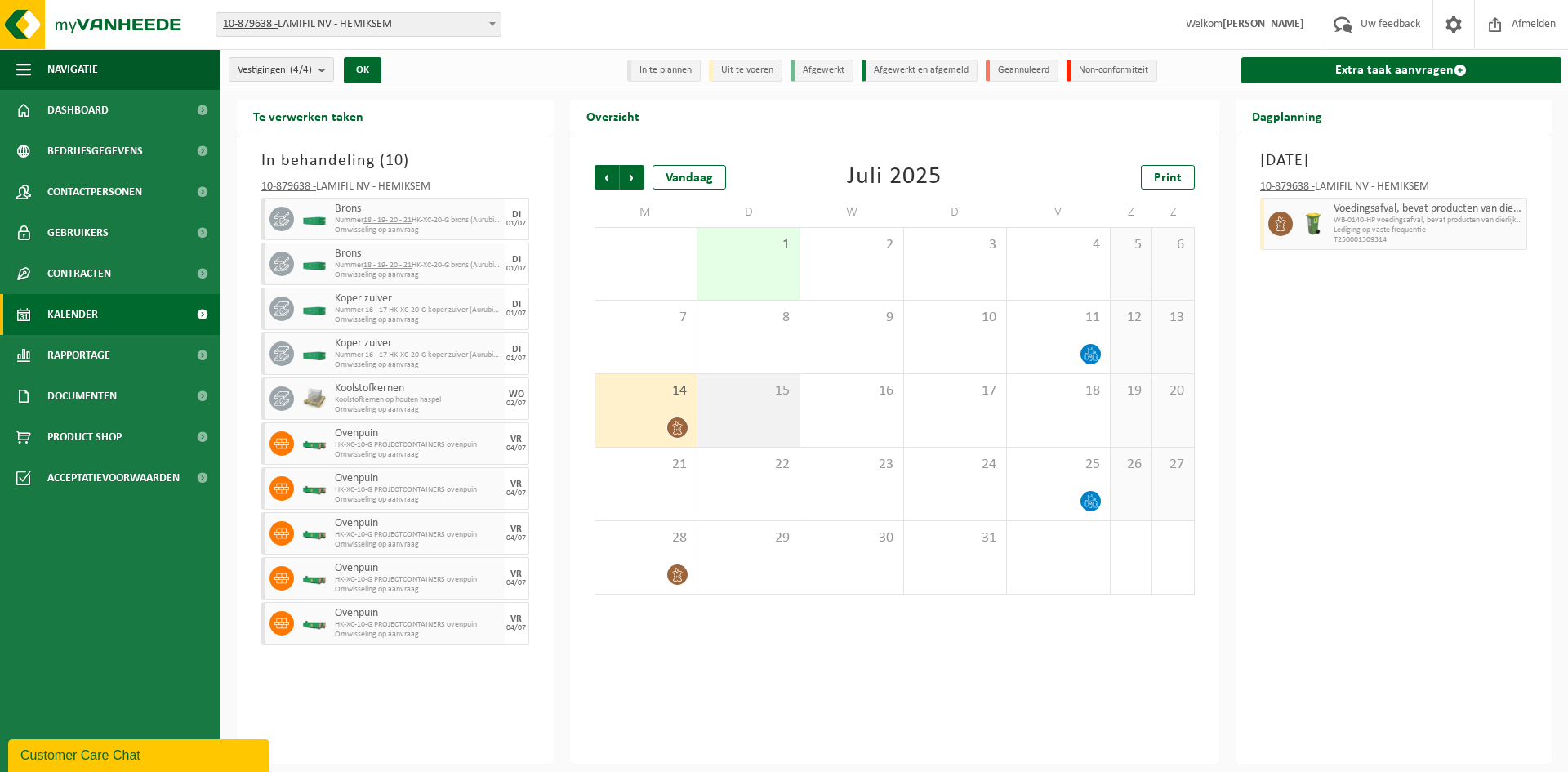 click on "15" at bounding box center (748, 410) 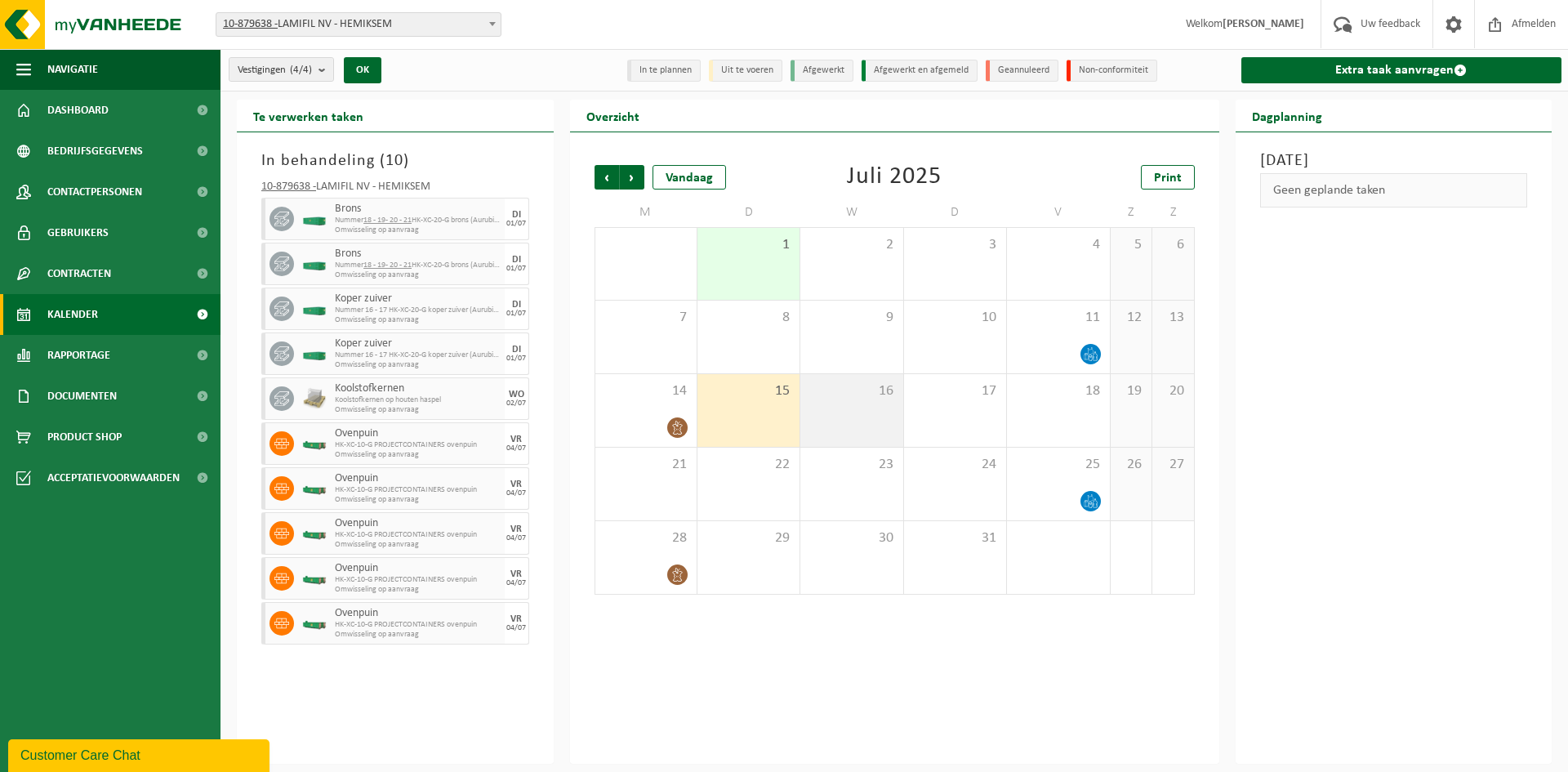 click on "16" at bounding box center [851, 410] 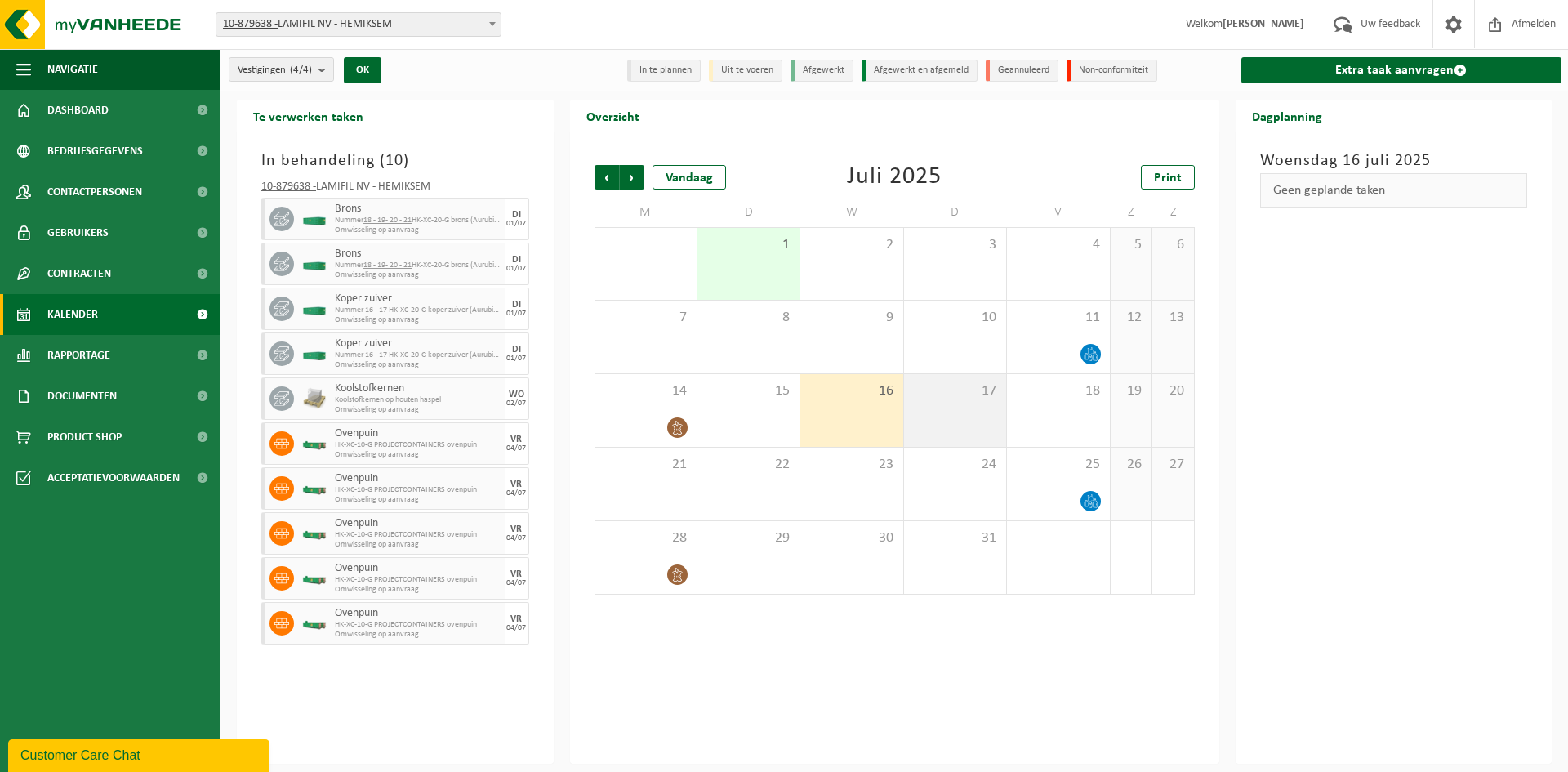 click on "17" at bounding box center (955, 410) 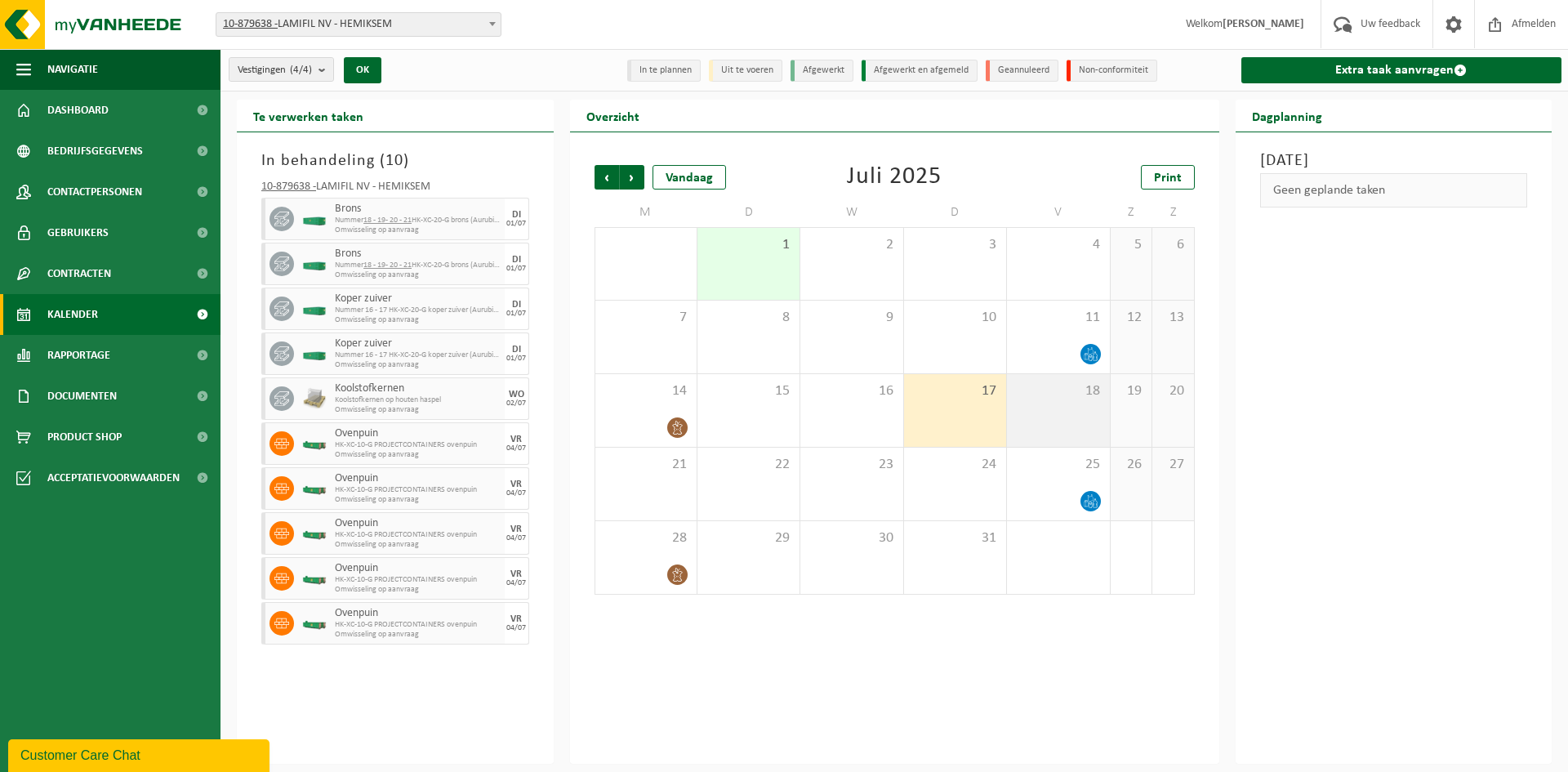 click on "18" at bounding box center (1058, 410) 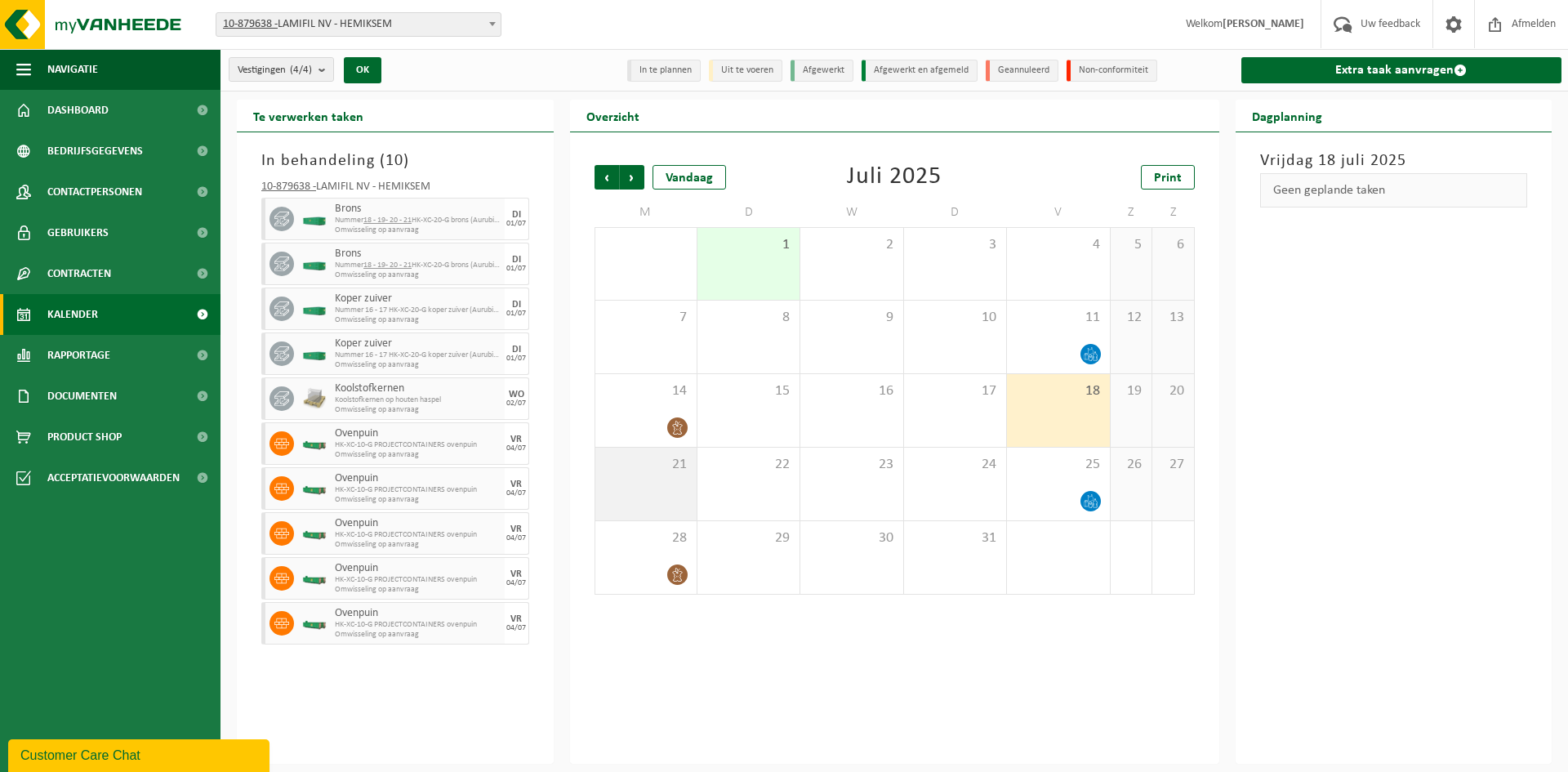 click on "21" at bounding box center (646, 484) 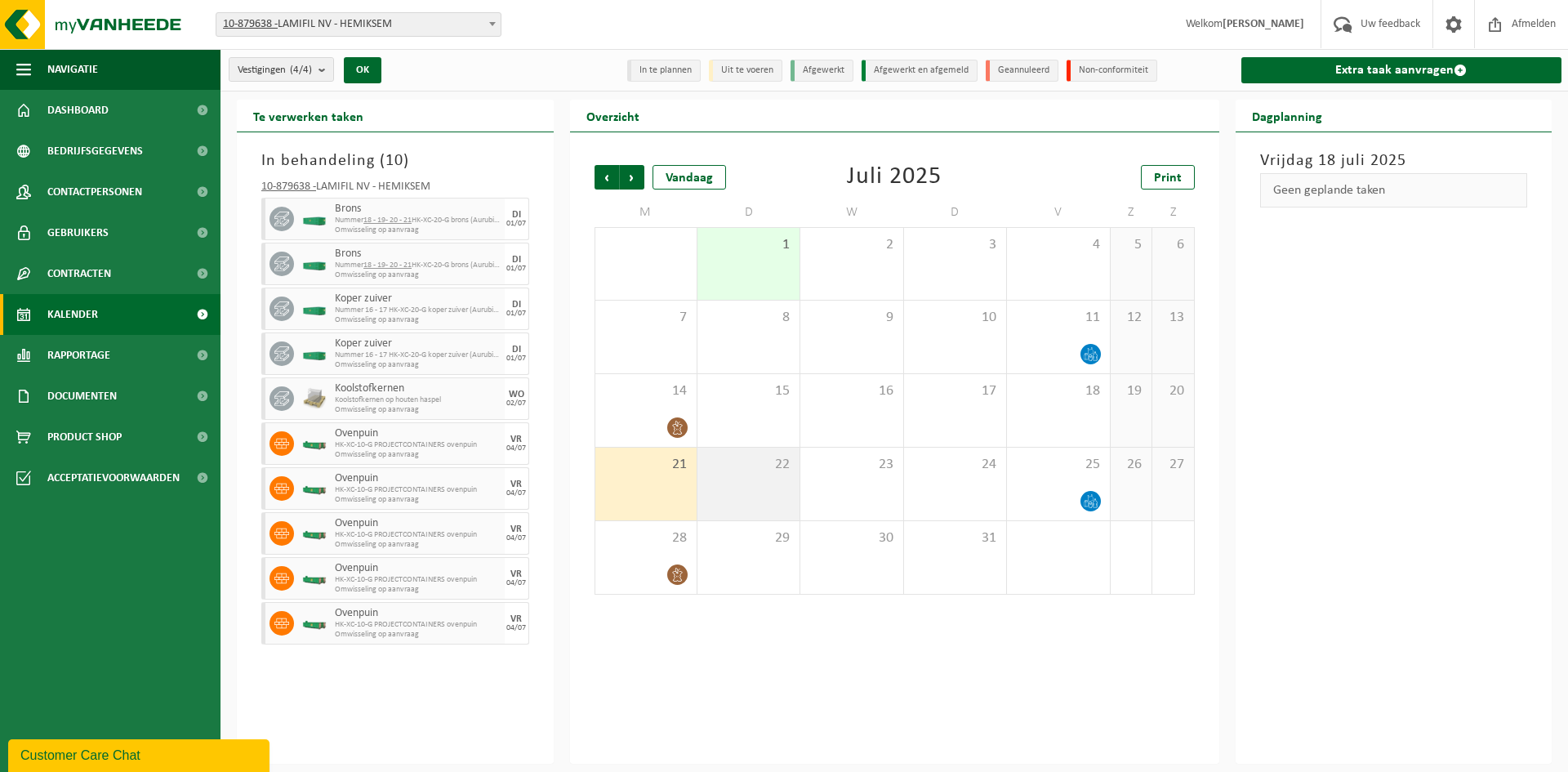 click on "22" at bounding box center (748, 484) 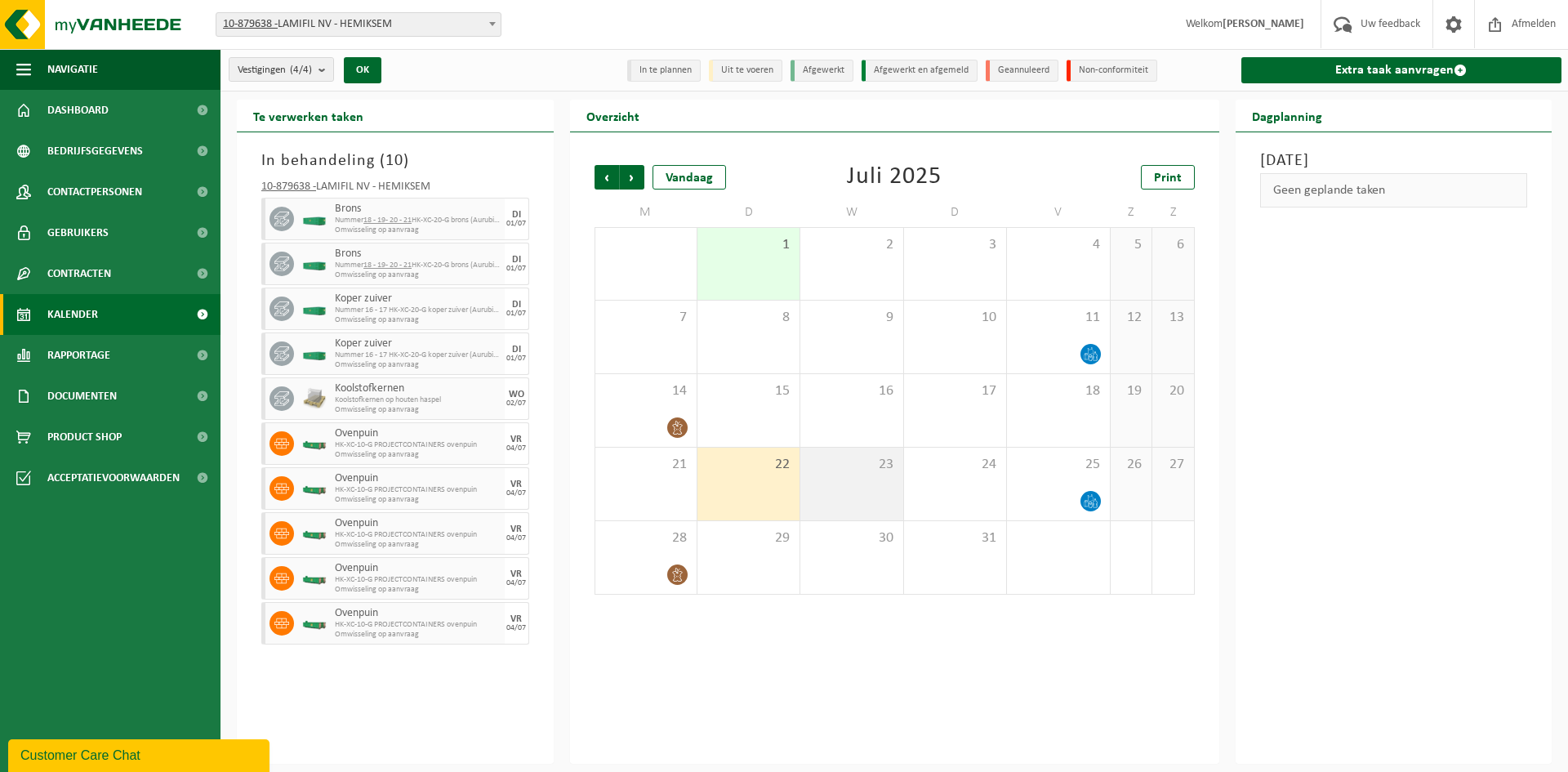 click on "23" at bounding box center (851, 484) 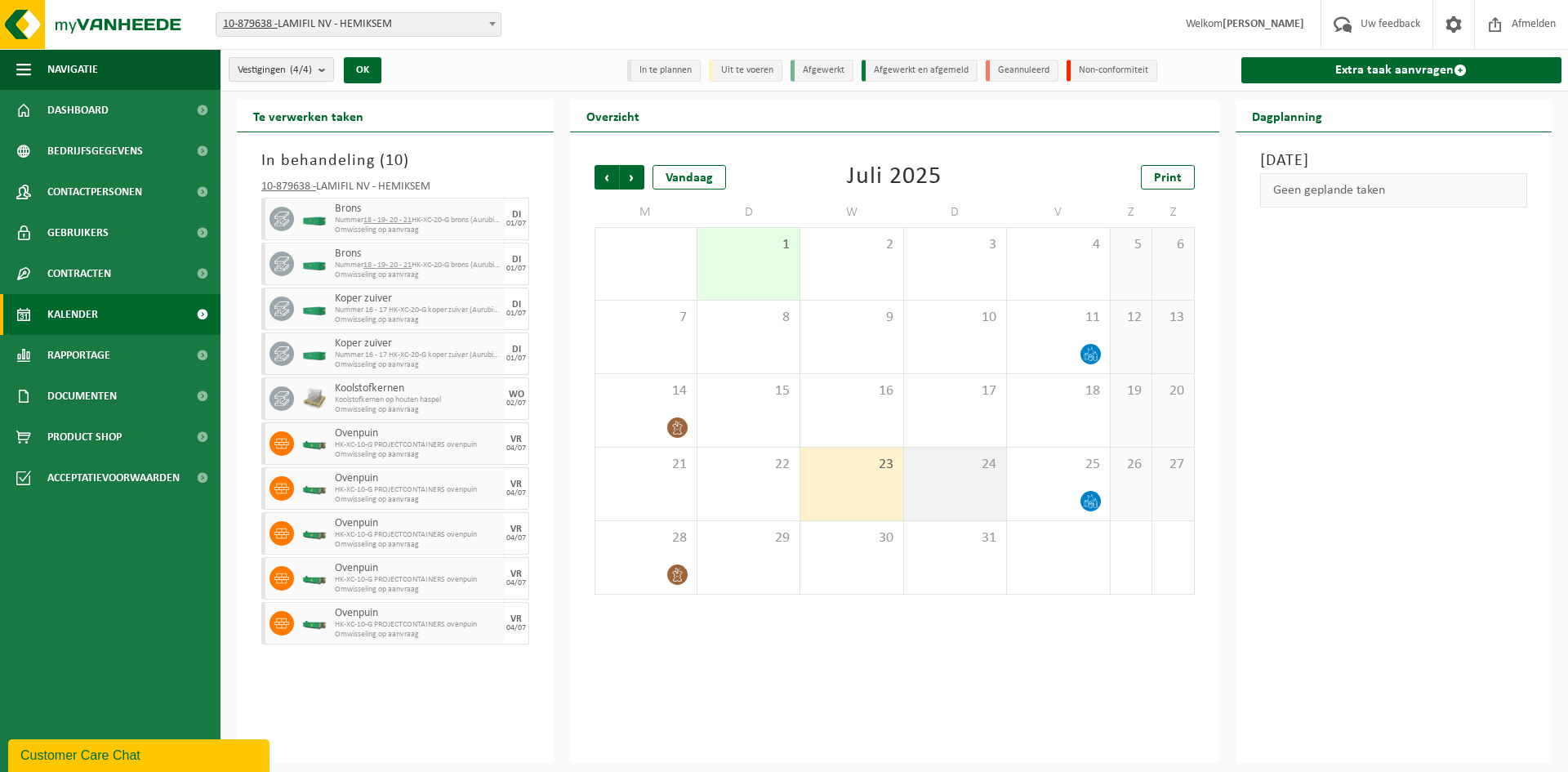 click on "24" at bounding box center [955, 484] 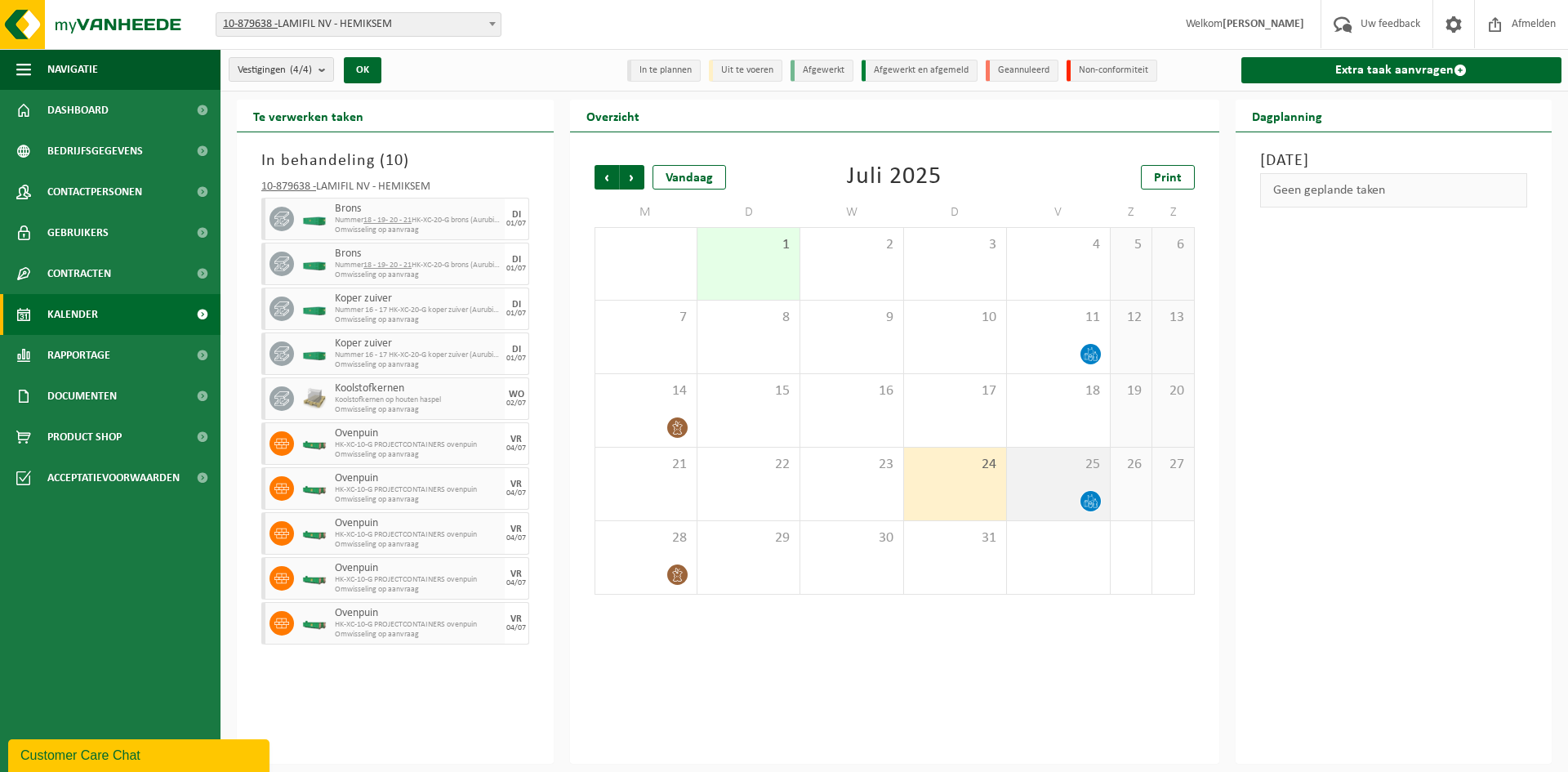 click on "25" at bounding box center [1058, 484] 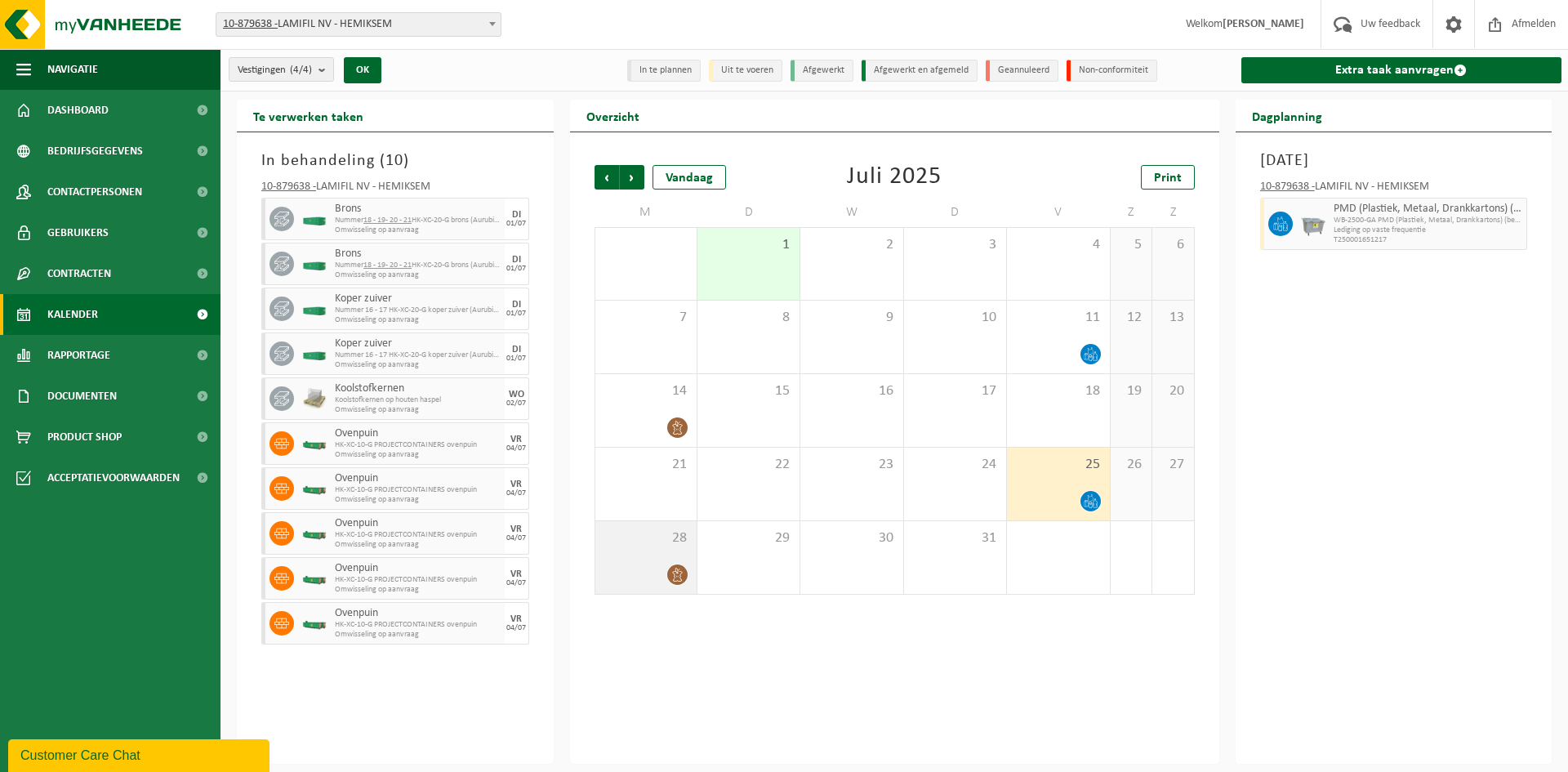 click on "28" at bounding box center [646, 538] 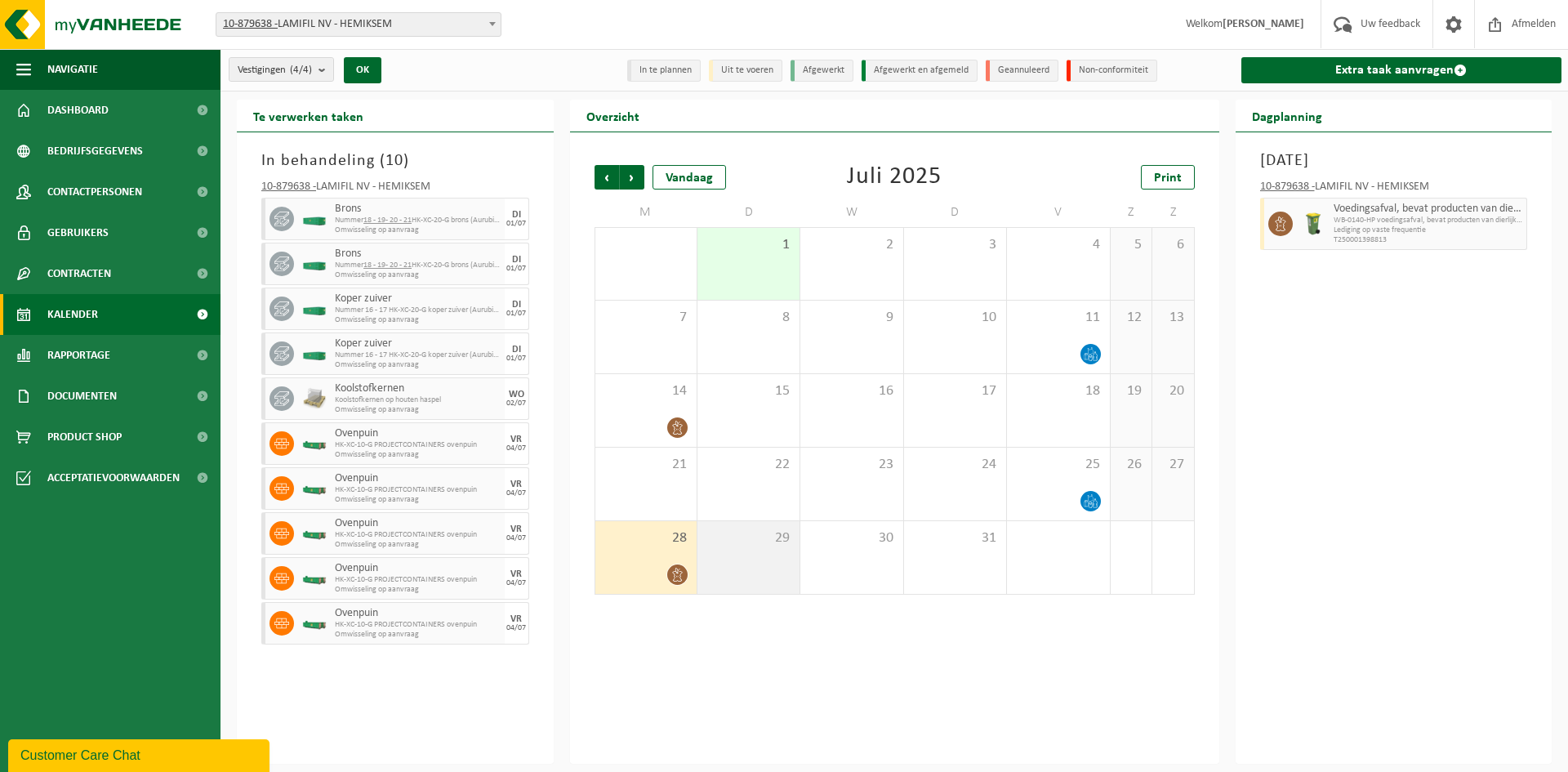 click on "29" at bounding box center (748, 557) 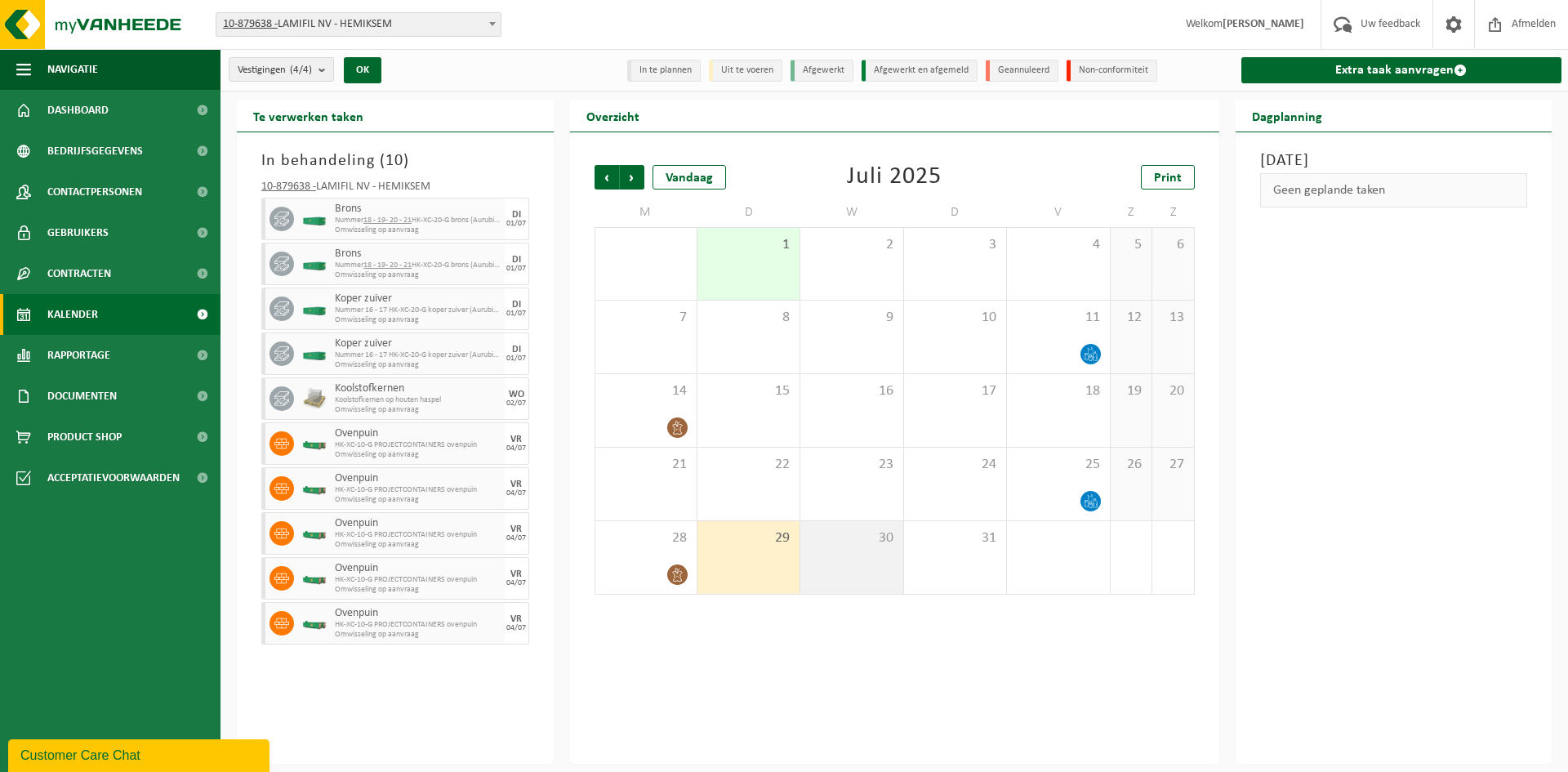 click on "30" at bounding box center [851, 557] 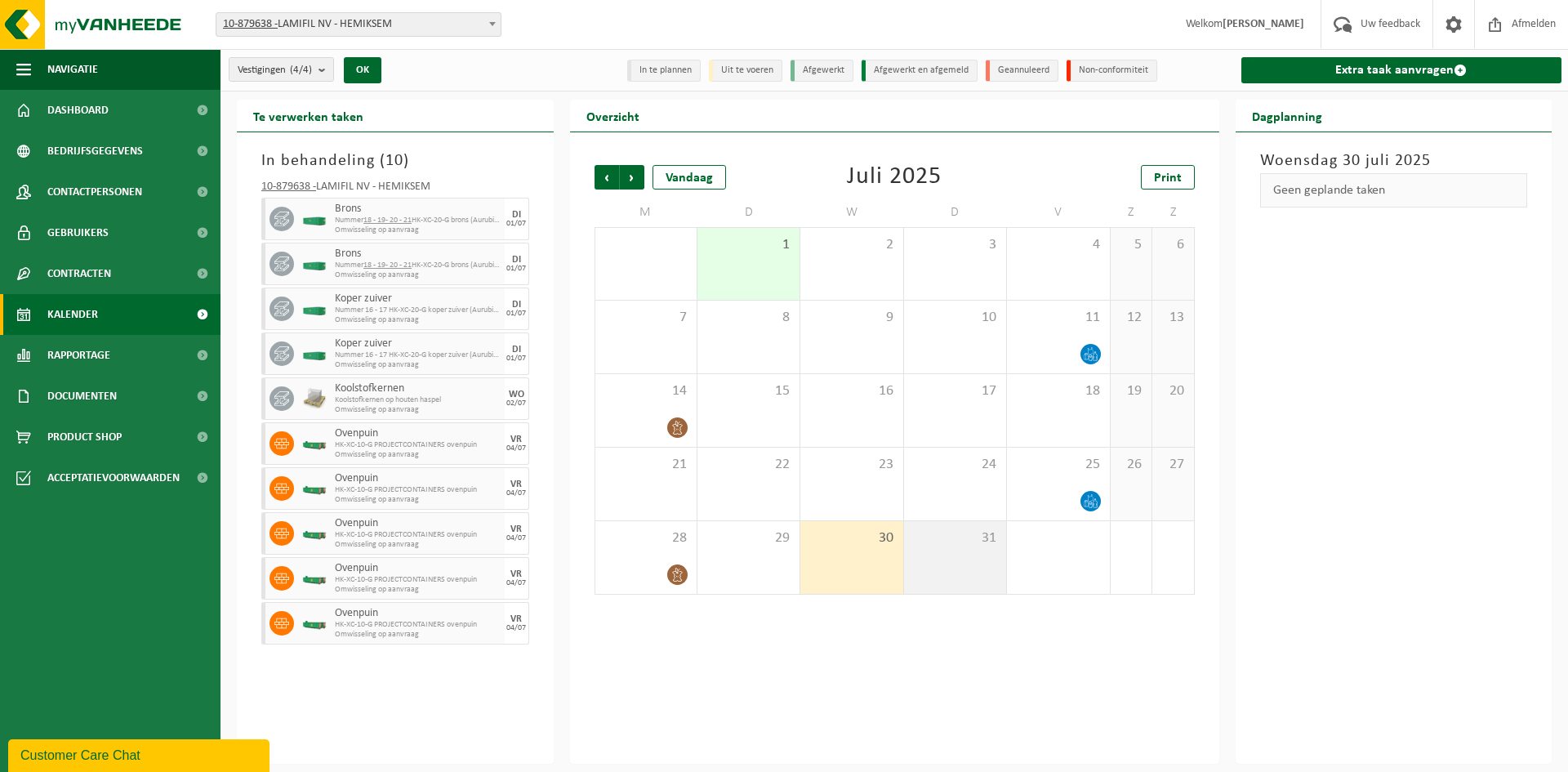 click on "31" at bounding box center (955, 557) 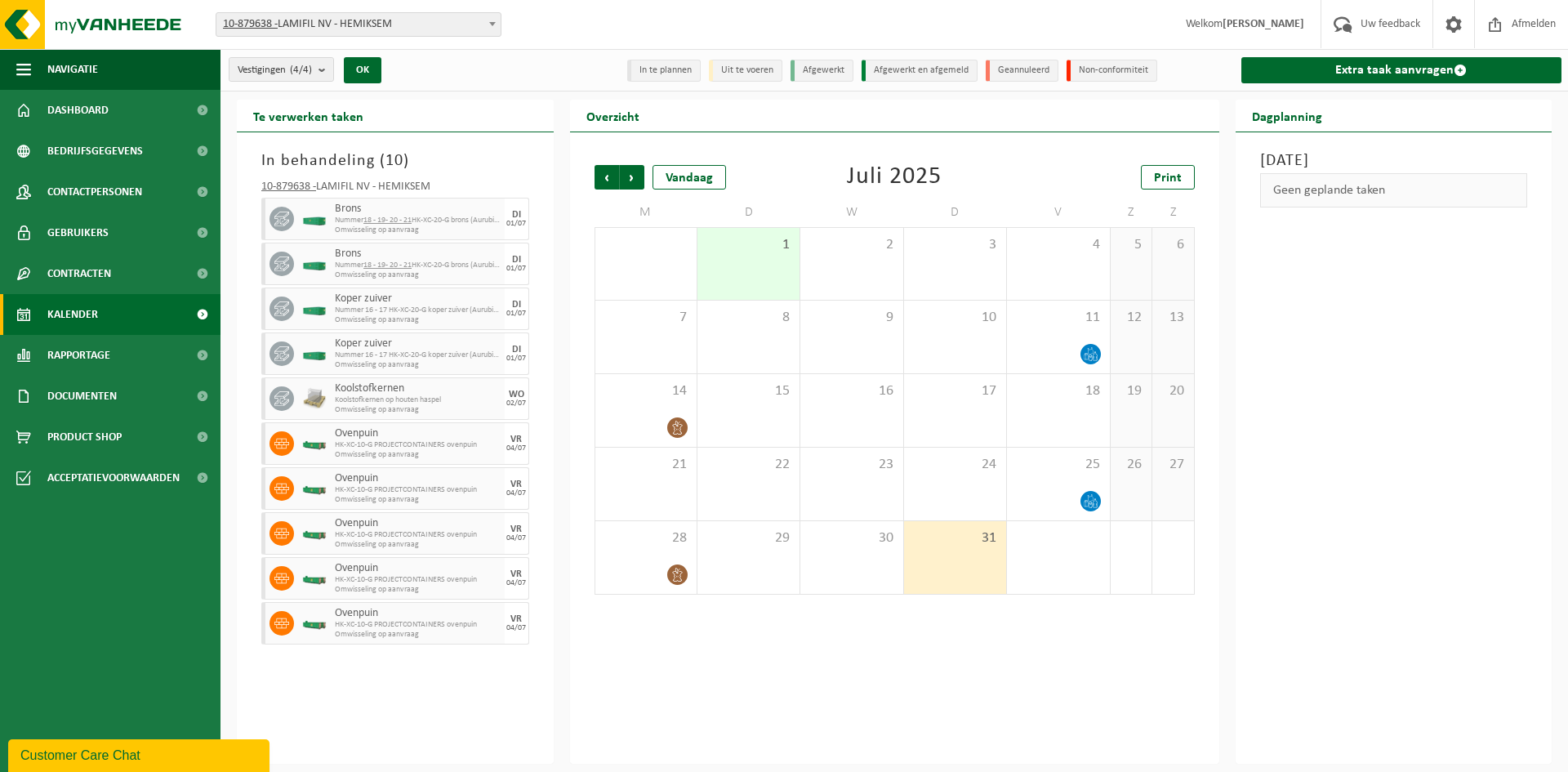 click on "1" at bounding box center [748, 264] 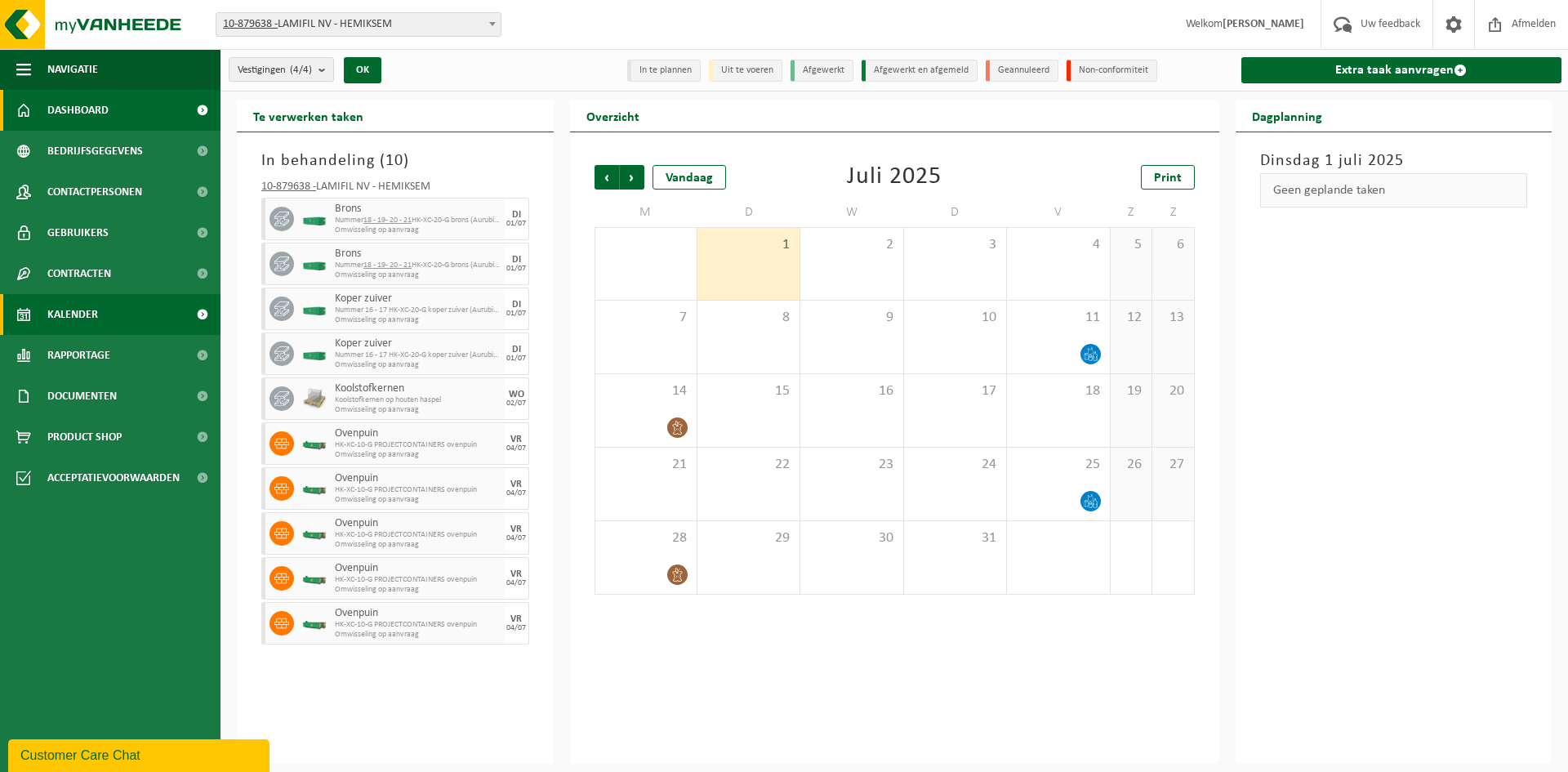 click on "Dashboard" at bounding box center [78, 110] 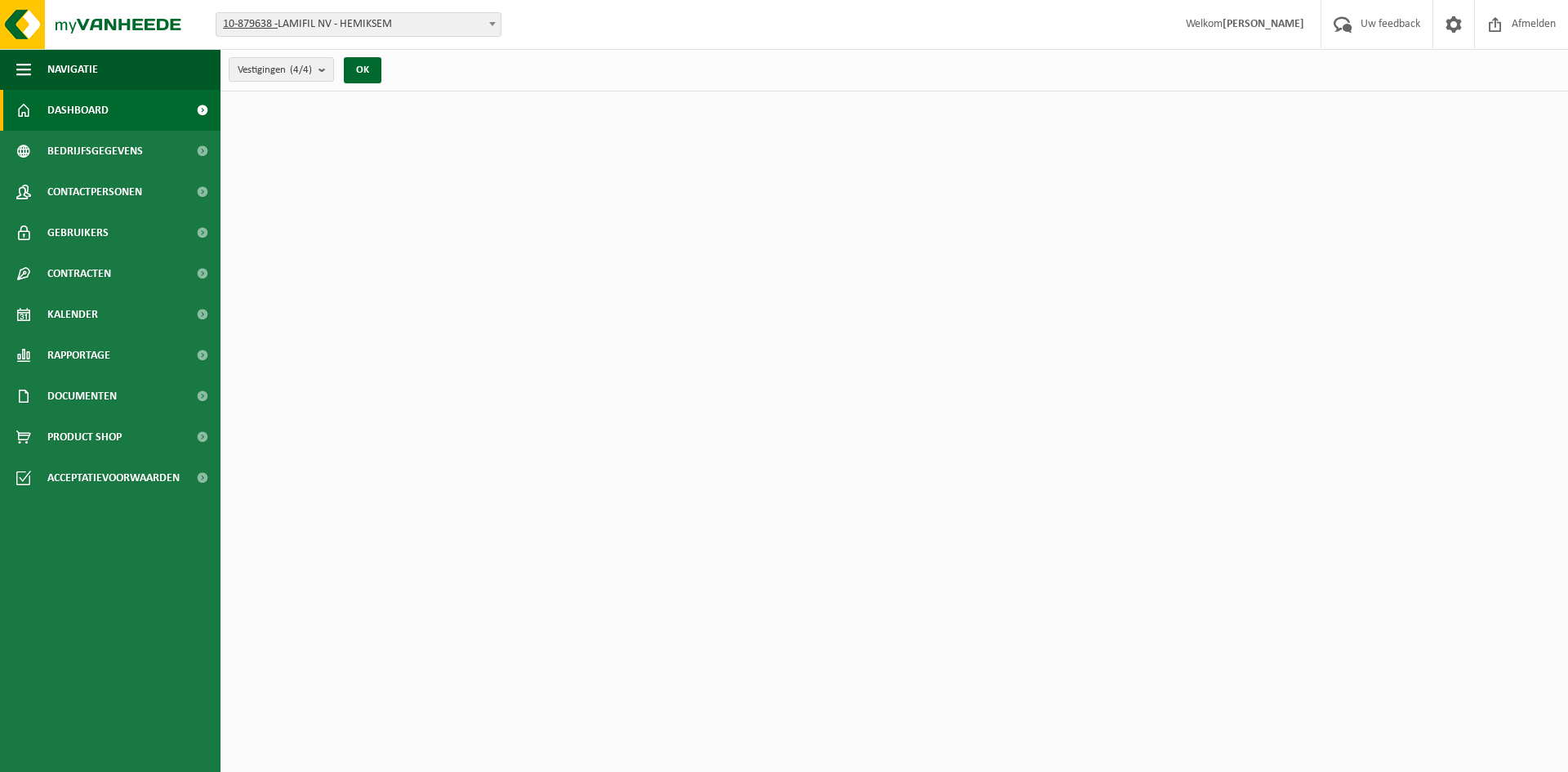 scroll, scrollTop: 0, scrollLeft: 0, axis: both 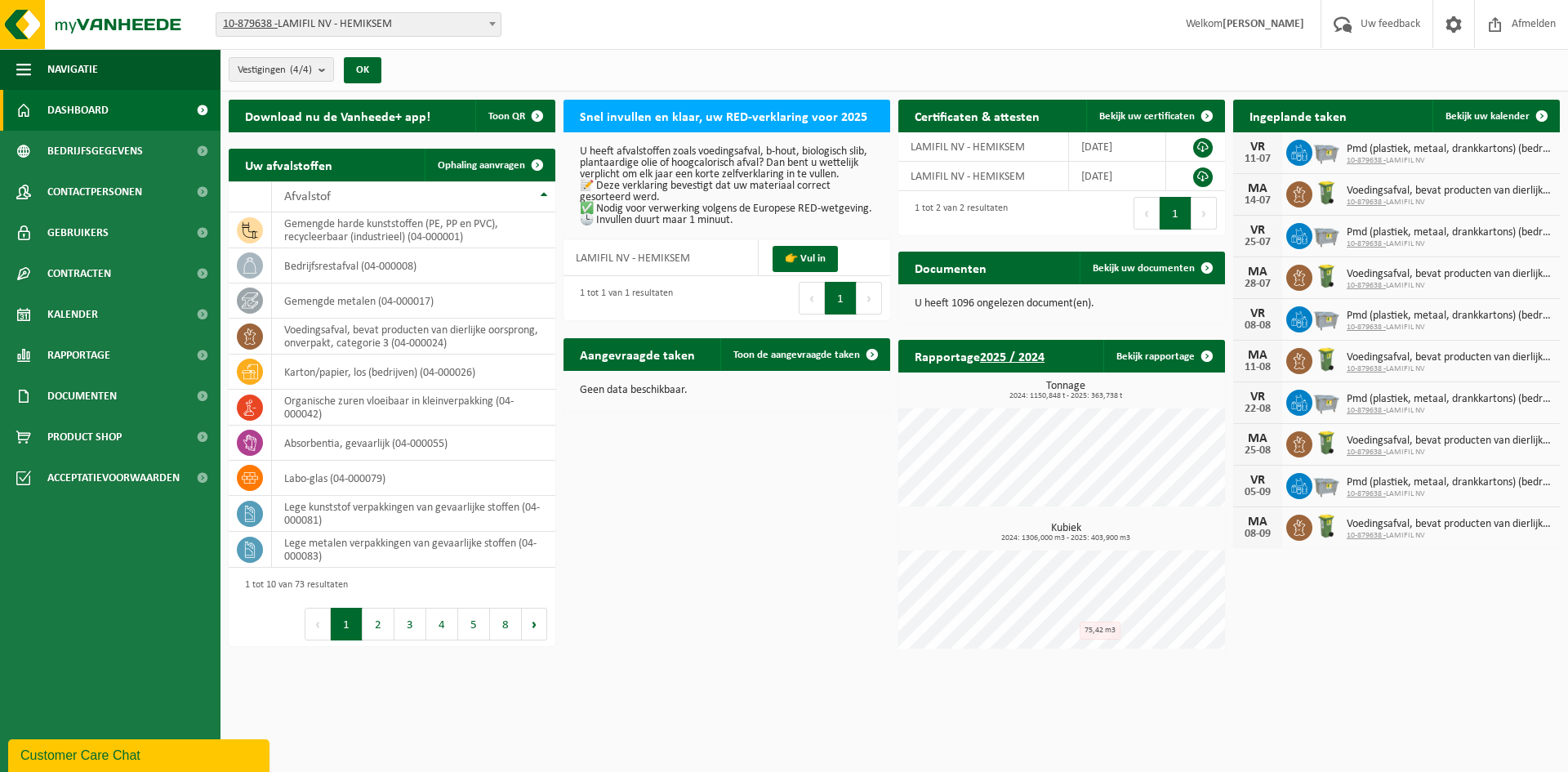 click on "Vestiging:       10-879638 - LAMIFIL NV - HEMIKSEM 10-907268 - LAMIFIL - DRAAD/KABEL AFDELING - HEMIKSEM 10-875371 - LAMIFIL NV - KOPER AFDELING - HEMIKSEM 10-906731 - LAMIFIL NV ALUMINIUM AFDELING - HEMIKSEM   10-879638 -  LAMIFIL NV - HEMIKSEM          Welkom  [PERSON_NAME]         Uw feedback               Afmelden                     Navigatie                 Uw feedback               Afmelden                 Dashboard               Bedrijfsgegevens               Contactpersonen               Gebruikers               Contracten               Actieve contracten             Historiek contracten                 Kalender               Rapportage               In grafiekvorm             In lijstvorm                 Documenten               Facturen             Documenten                 Product Shop               Acceptatievoorwaarden                                   Vestigingen  (4/4)               Alles selecteren   Alles deselecteren   Actieve selecteren         LAMIFIL NV - HEMIKSEM" at bounding box center [784, 386] 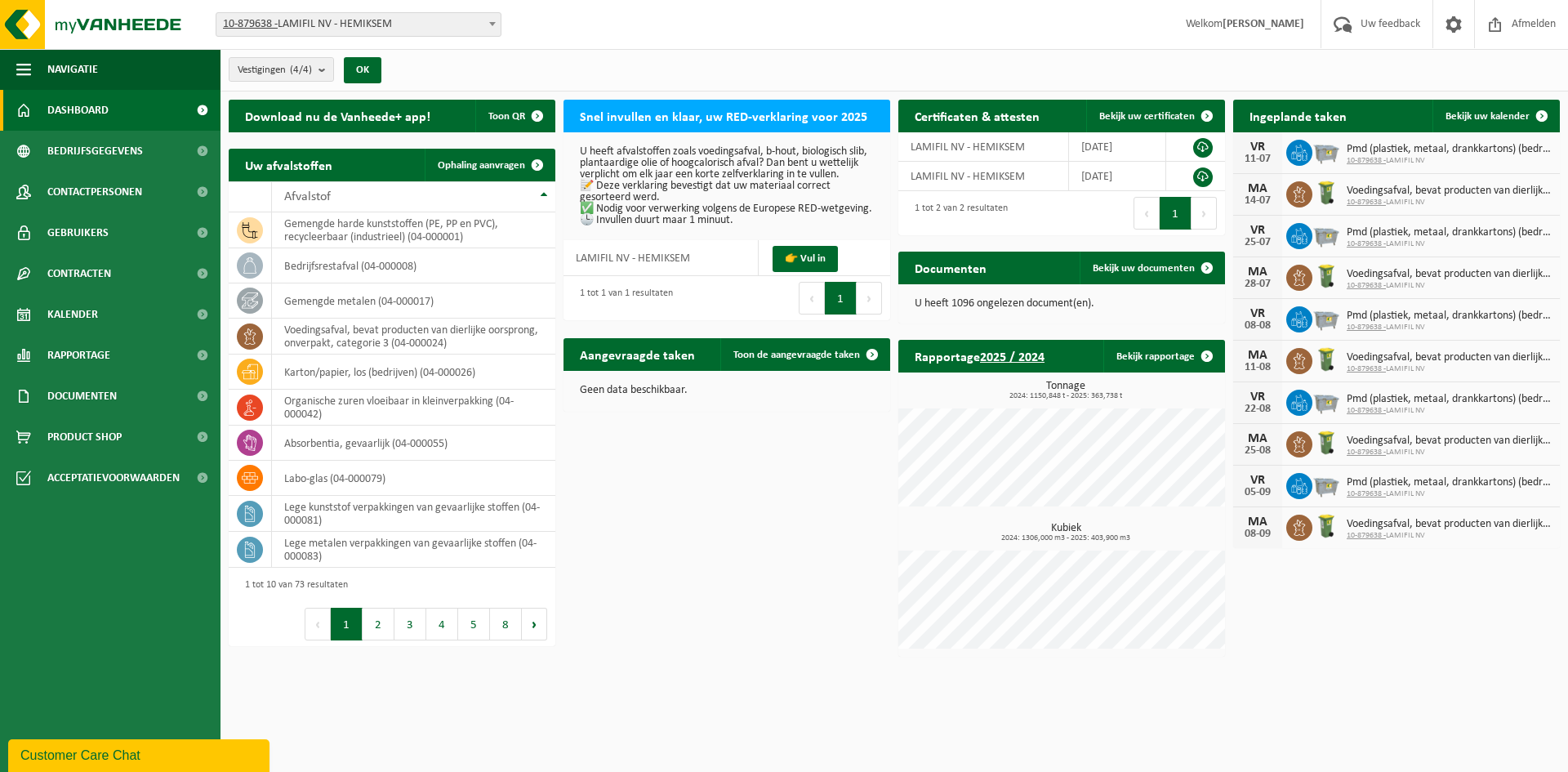 click on "Download nu de Vanheede+ app!       Toon QR                           Snel invullen en klaar, uw RED-verklaring voor 2025         U heeft afvalstoffen zoals voedingsafval, b-hout, biologisch slib, plantaardige olie of hoogcalorisch afval? Dan bent u wettelijk verplicht om elk jaar een korte zelfverklaring in te vullen.  📝 Deze verklaring bevestigt dat uw materiaal correct gesorteerd werd.  ✅ Nodig voor verwerking volgens de Europese RED-wetgeving.  🕒 Invullen duurt maar 1 minuut.      LAMIFIL NV - HEMIKSEM 👉 Vul in 1 tot 1 van 1 resultaten Eerste Vorige 1 Volgende Laatste           Certificaten & attesten       Bekijk uw certificaten             10 25 50 100 10  resultaten weergeven LAMIFIL NV - HEMIKSEM [DATE] LAMIFIL NV - HEMIKSEM [DATE] 1 tot 2 van 2 resultaten Eerste Vorige 1 Volgende Laatste           Ingeplande taken       Bekijk uw kalender                                        [DATE]                                                  10-879638 -  LAMIFIL NV" at bounding box center (894, 378) 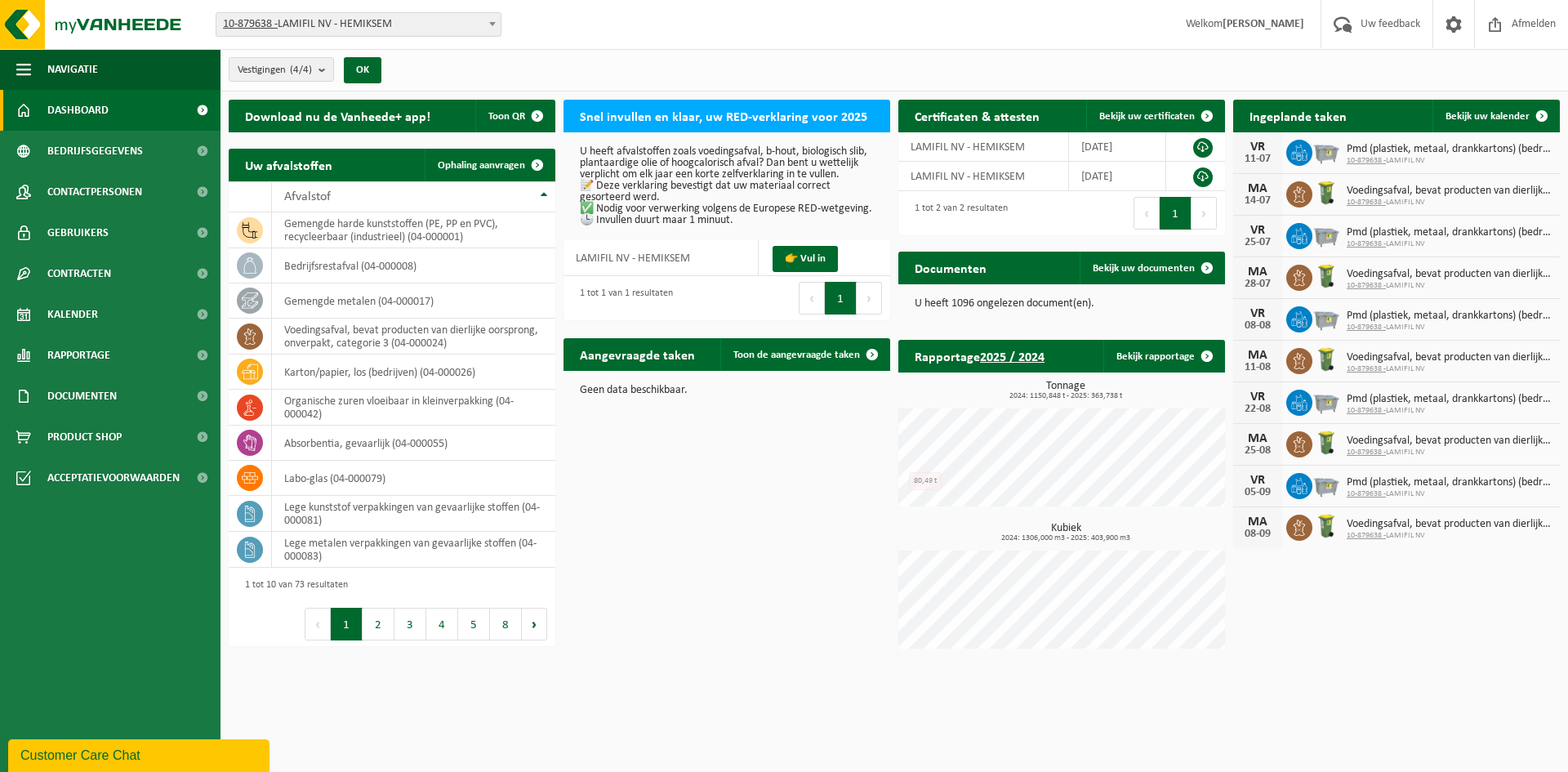 click on "Download nu de Vanheede+ app!       Toon QR                           Snel invullen en klaar, uw RED-verklaring voor 2025         U heeft afvalstoffen zoals voedingsafval, b-hout, biologisch slib, plantaardige olie of hoogcalorisch afval? Dan bent u wettelijk verplicht om elk jaar een korte zelfverklaring in te vullen.  📝 Deze verklaring bevestigt dat uw materiaal correct gesorteerd werd.  ✅ Nodig voor verwerking volgens de Europese RED-wetgeving.  🕒 Invullen duurt maar 1 minuut.      LAMIFIL NV - HEMIKSEM 👉 Vul in 1 tot 1 van 1 resultaten Eerste Vorige 1 Volgende Laatste           Certificaten & attesten       Bekijk uw certificaten             10 25 50 100 10  resultaten weergeven LAMIFIL NV - HEMIKSEM [DATE] LAMIFIL NV - HEMIKSEM [DATE] 1 tot 2 van 2 resultaten Eerste Vorige 1 Volgende Laatste           Ingeplande taken       Bekijk uw kalender                                        [DATE]                                                  10-879638 -  LAMIFIL NV" at bounding box center (894, 378) 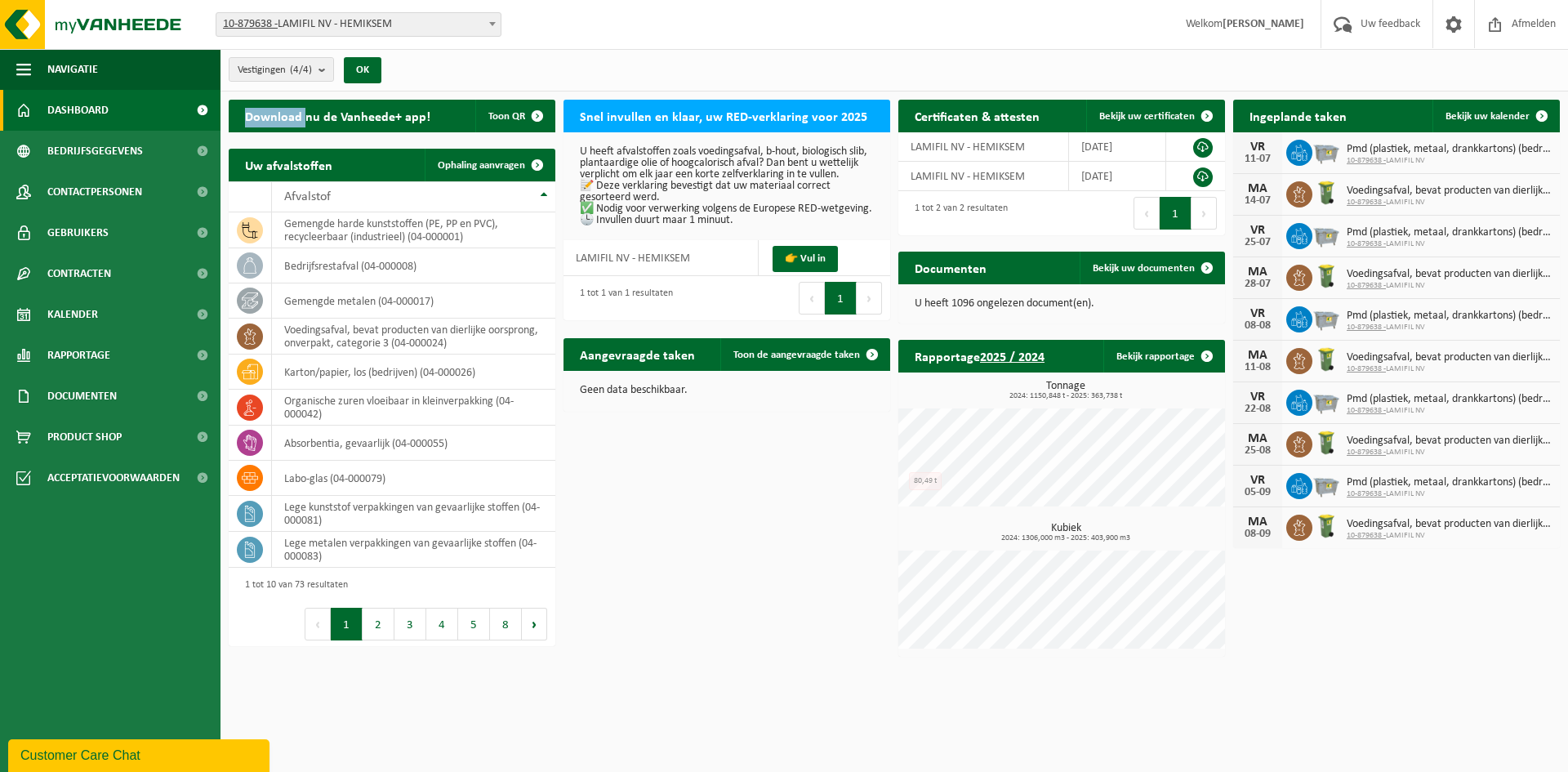 click on "Download nu de Vanheede+ app!       Toon QR                           Snel invullen en klaar, uw RED-verklaring voor 2025         U heeft afvalstoffen zoals voedingsafval, b-hout, biologisch slib, plantaardige olie of hoogcalorisch afval? Dan bent u wettelijk verplicht om elk jaar een korte zelfverklaring in te vullen.  📝 Deze verklaring bevestigt dat uw materiaal correct gesorteerd werd.  ✅ Nodig voor verwerking volgens de Europese RED-wetgeving.  🕒 Invullen duurt maar 1 minuut.      LAMIFIL NV - HEMIKSEM 👉 Vul in 1 tot 1 van 1 resultaten Eerste Vorige 1 Volgende Laatste           Certificaten & attesten       Bekijk uw certificaten             10 25 50 100 10  resultaten weergeven LAMIFIL NV - HEMIKSEM [DATE] LAMIFIL NV - HEMIKSEM [DATE] 1 tot 2 van 2 resultaten Eerste Vorige 1 Volgende Laatste           Ingeplande taken       Bekijk uw kalender                                        [DATE]                                                  10-879638 -  LAMIFIL NV" at bounding box center (894, 378) 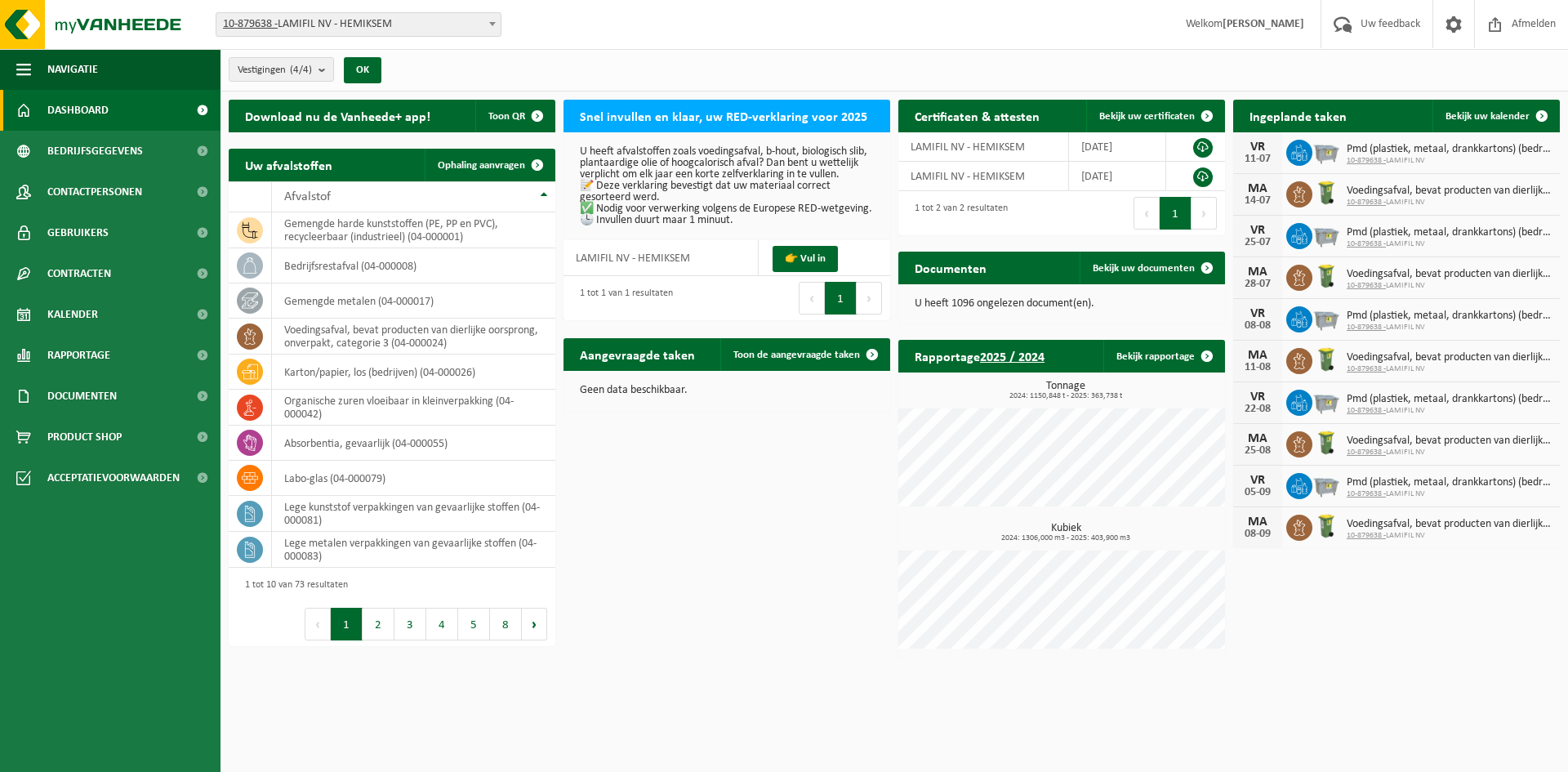click on "Download nu de Vanheede+ app!       Toon QR                           Snel invullen en klaar, uw RED-verklaring voor 2025         U heeft afvalstoffen zoals voedingsafval, b-hout, biologisch slib, plantaardige olie of hoogcalorisch afval? Dan bent u wettelijk verplicht om elk jaar een korte zelfverklaring in te vullen.  📝 Deze verklaring bevestigt dat uw materiaal correct gesorteerd werd.  ✅ Nodig voor verwerking volgens de Europese RED-wetgeving.  🕒 Invullen duurt maar 1 minuut.      LAMIFIL NV - HEMIKSEM 👉 Vul in 1 tot 1 van 1 resultaten Eerste Vorige 1 Volgende Laatste           Certificaten & attesten       Bekijk uw certificaten             10 25 50 100 10  resultaten weergeven LAMIFIL NV - HEMIKSEM [DATE] LAMIFIL NV - HEMIKSEM [DATE] 1 tot 2 van 2 resultaten Eerste Vorige 1 Volgende Laatste           Ingeplande taken       Bekijk uw kalender                                        [DATE]                                                  10-879638 -  LAMIFIL NV" at bounding box center [894, 378] 